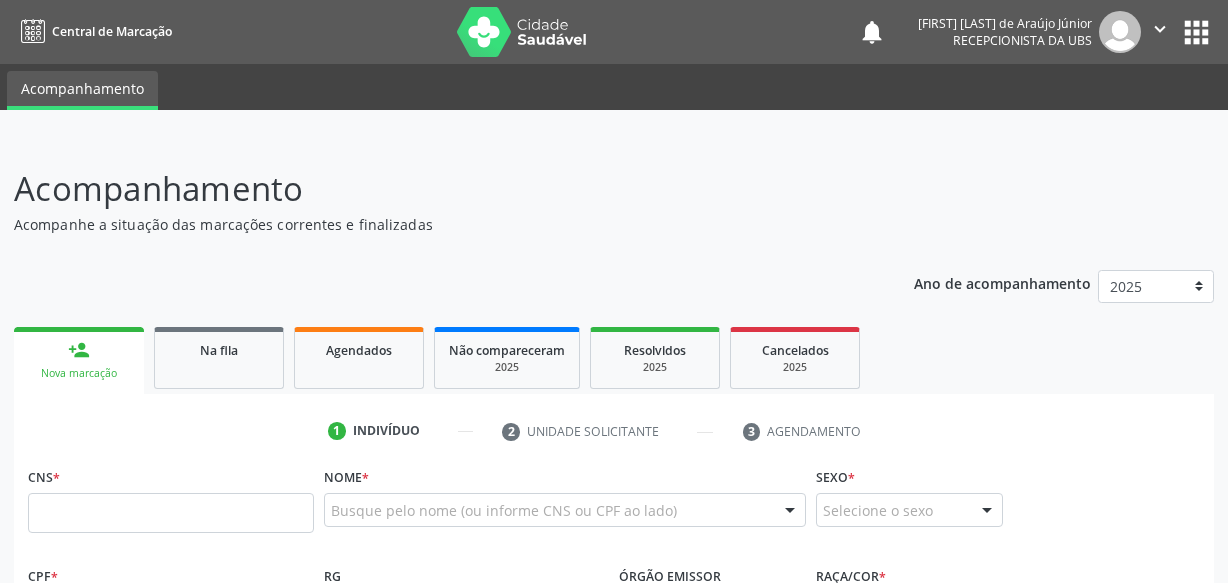 scroll, scrollTop: 110, scrollLeft: 0, axis: vertical 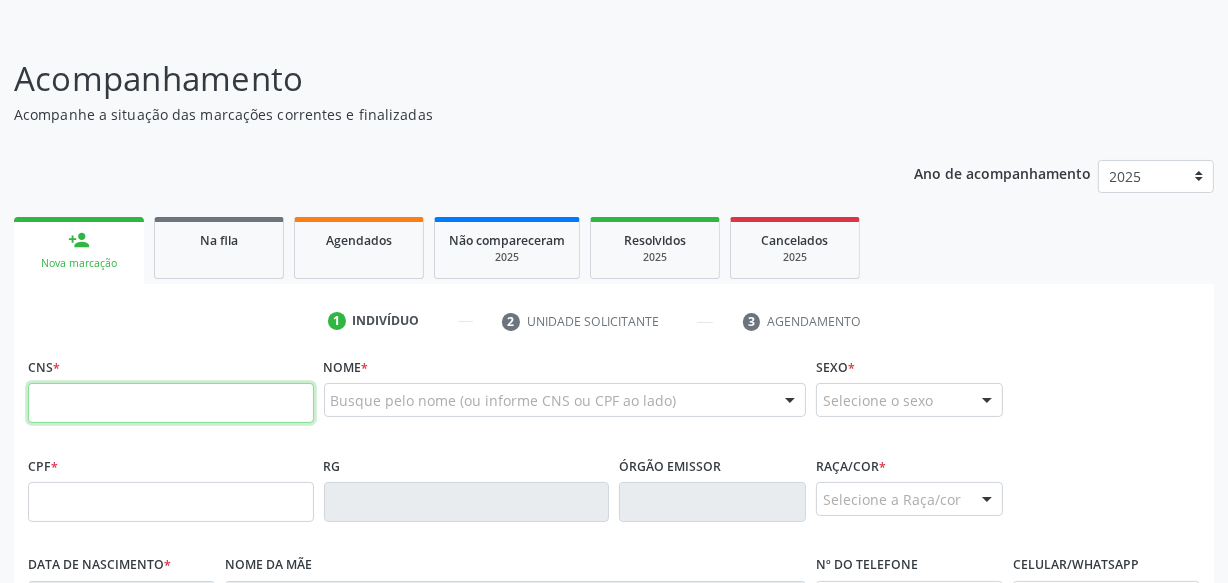 click at bounding box center [171, 403] 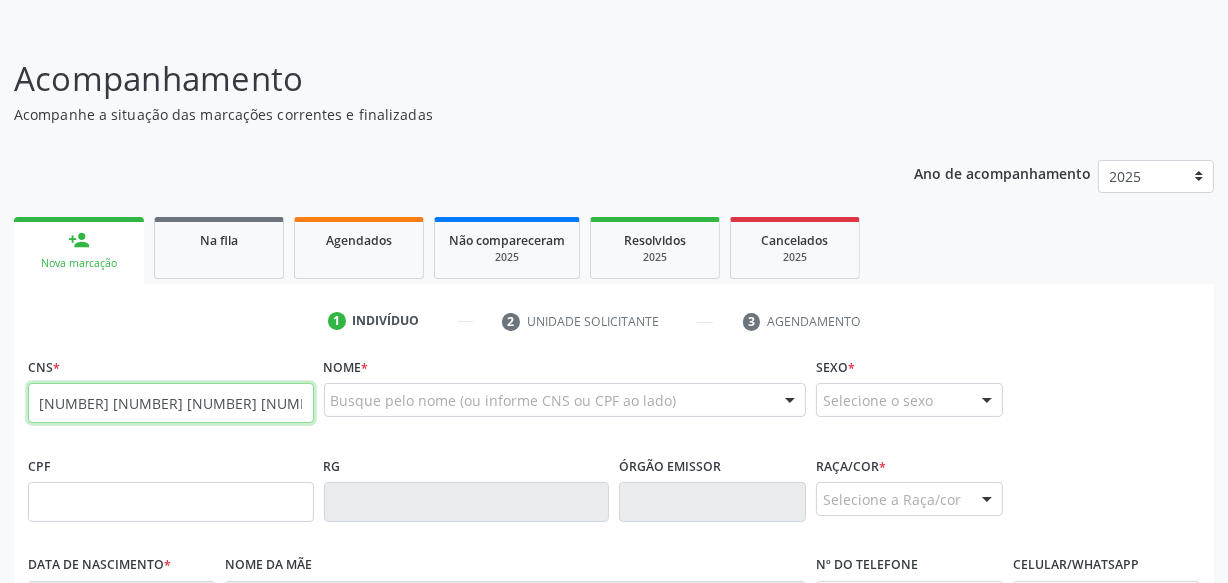 type on "[NUMBER] [NUMBER] [NUMBER] [NUMBER]" 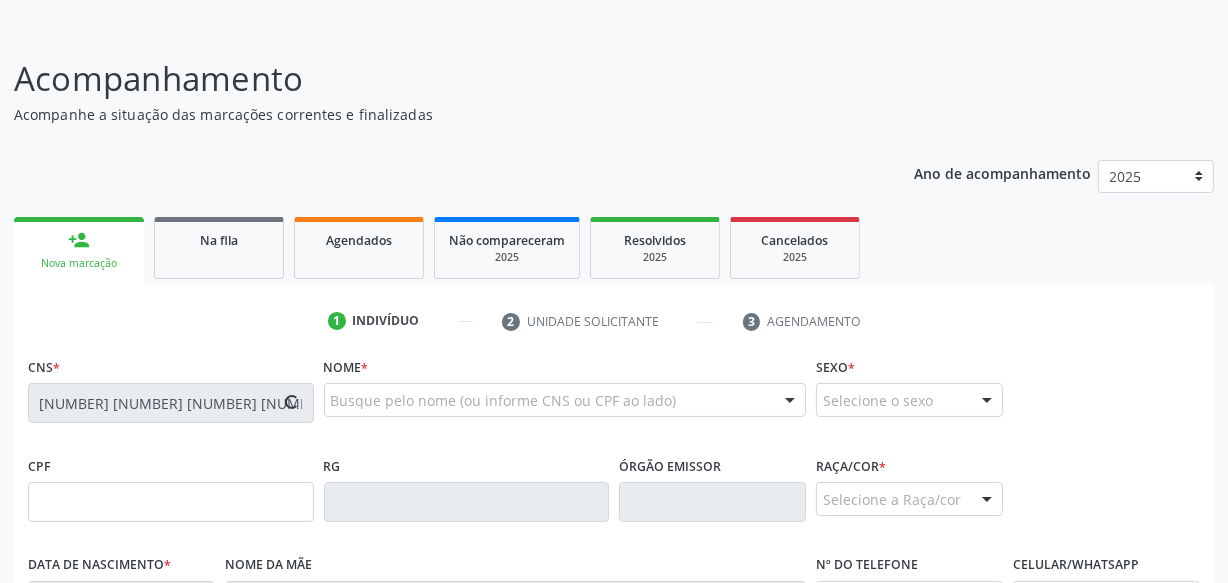 type on "[CPF]" 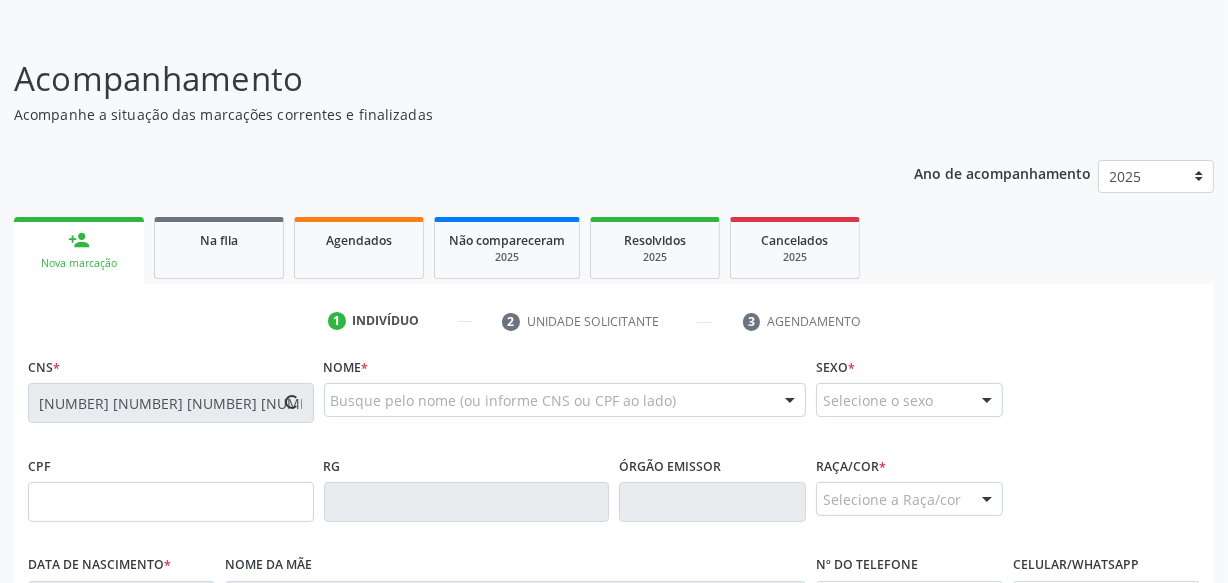 type on "[DATE]" 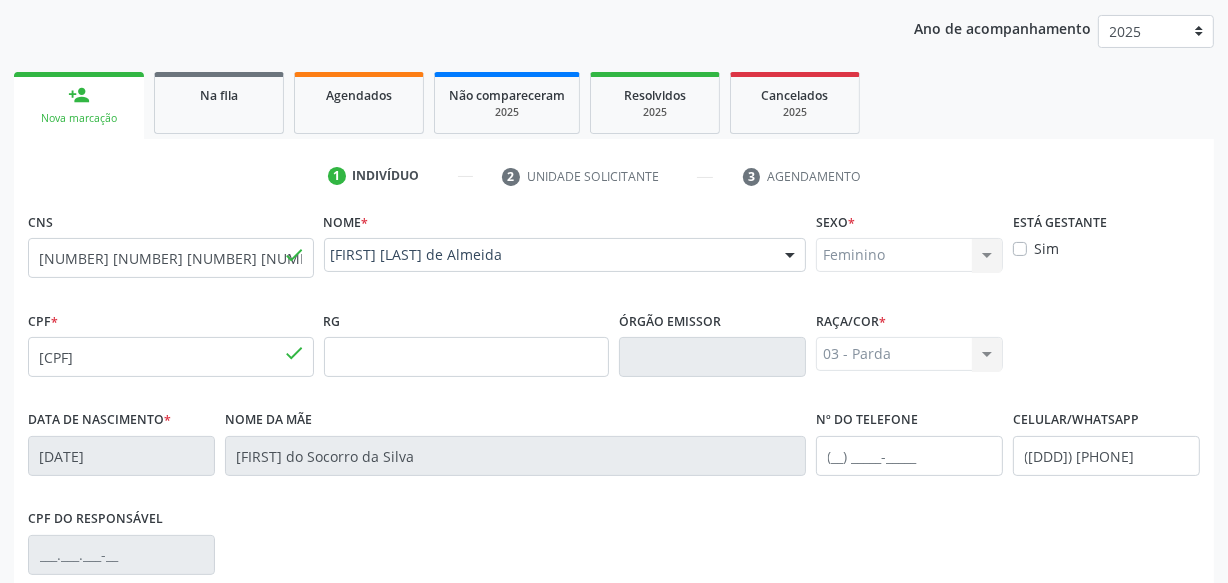 scroll, scrollTop: 528, scrollLeft: 0, axis: vertical 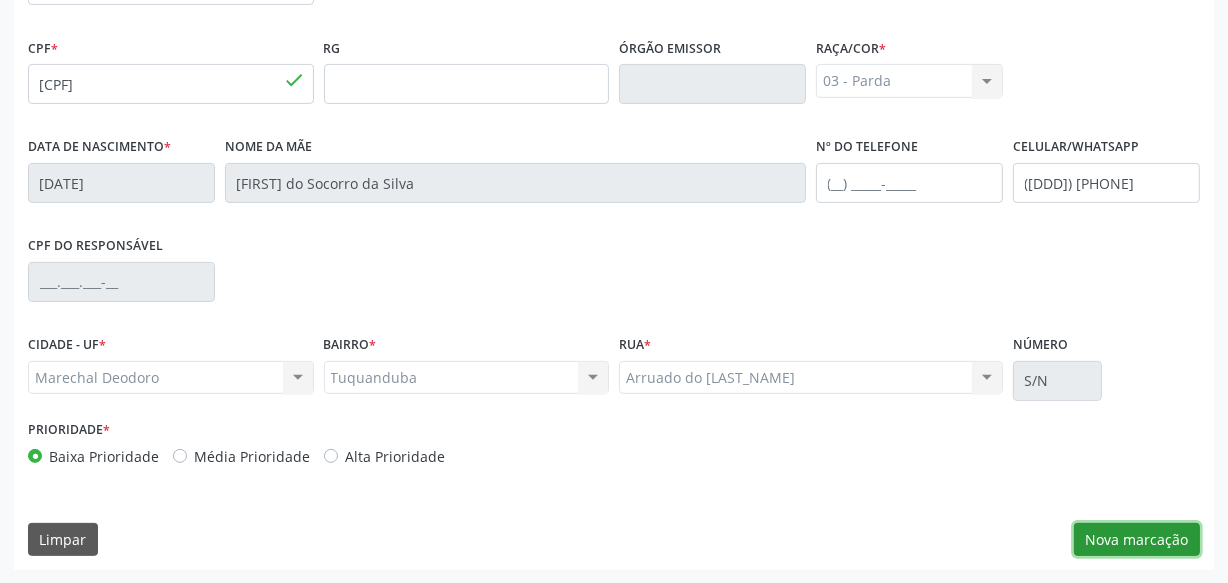 click on "Nova marcação" at bounding box center (1137, 540) 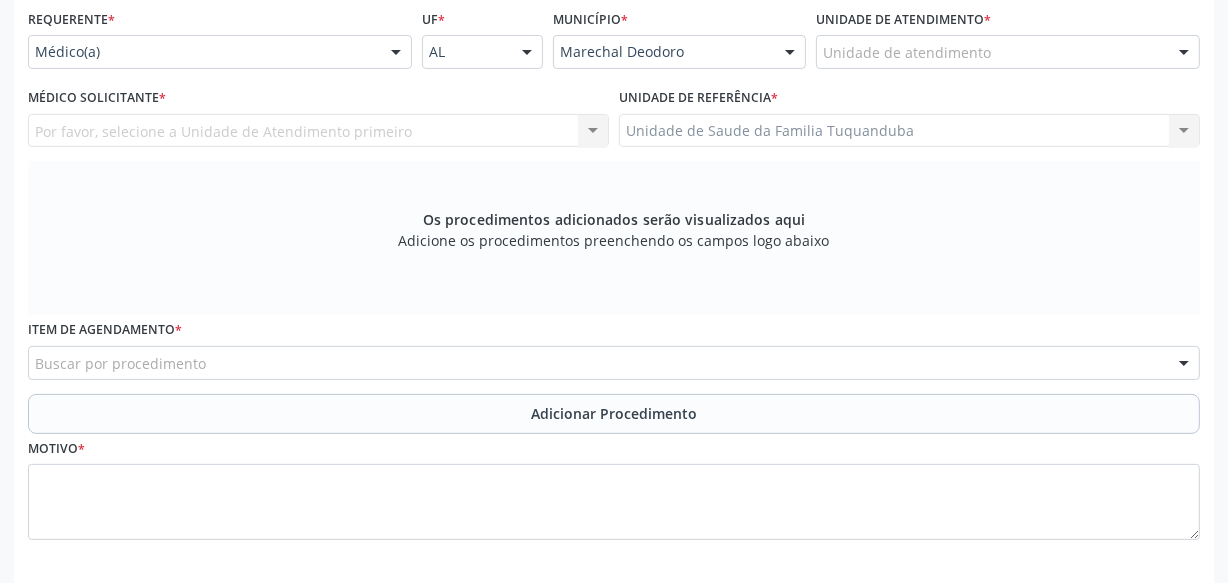 scroll, scrollTop: 346, scrollLeft: 0, axis: vertical 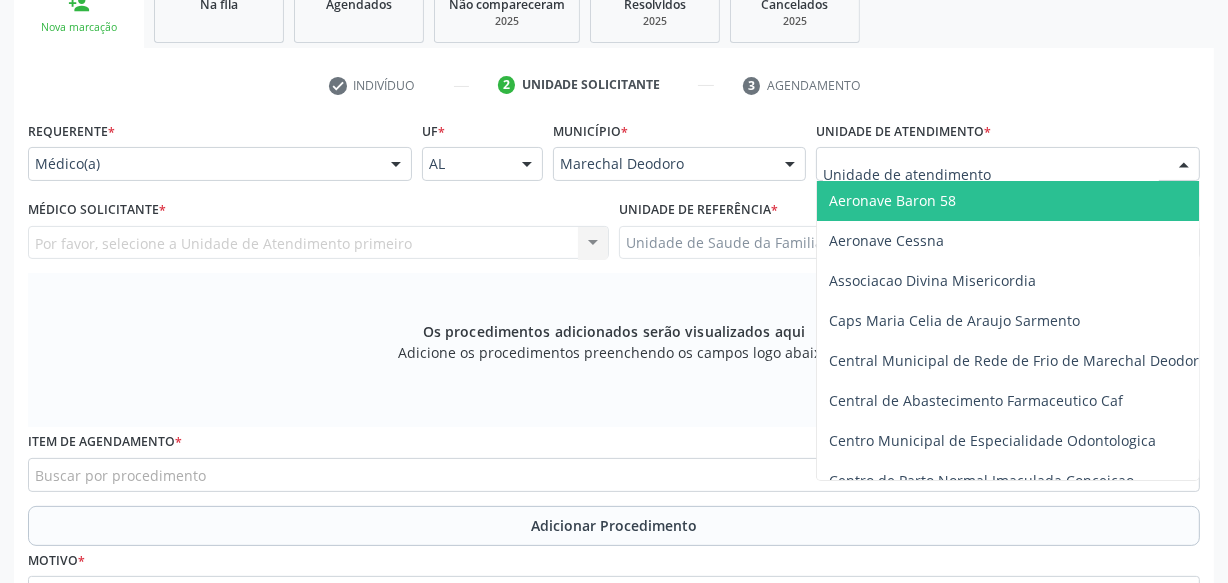 click at bounding box center (1008, 164) 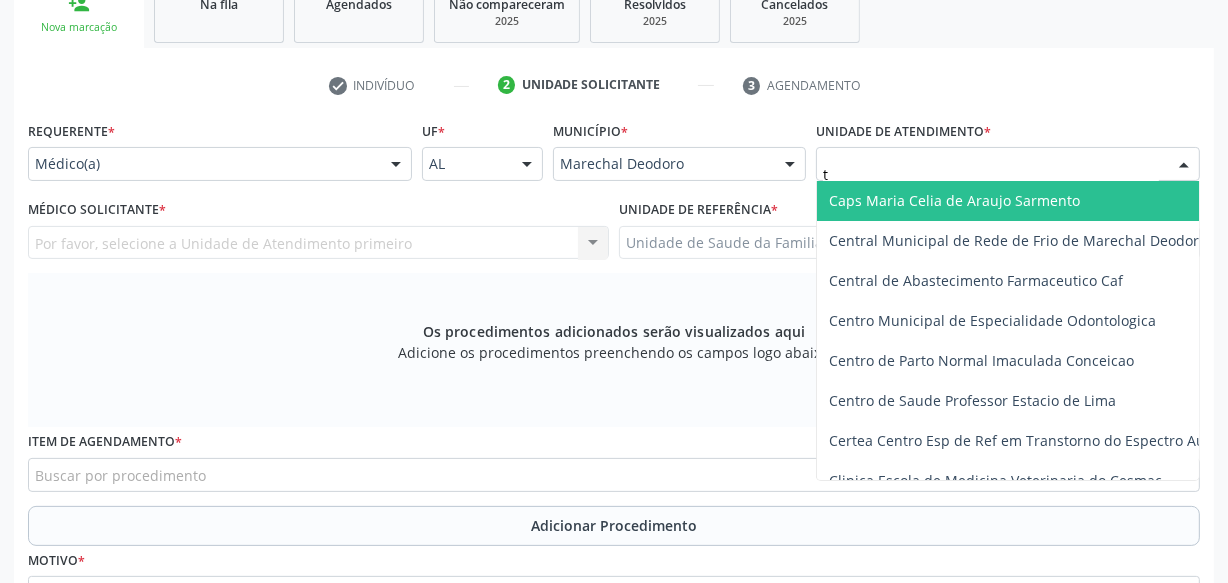 type on "tu" 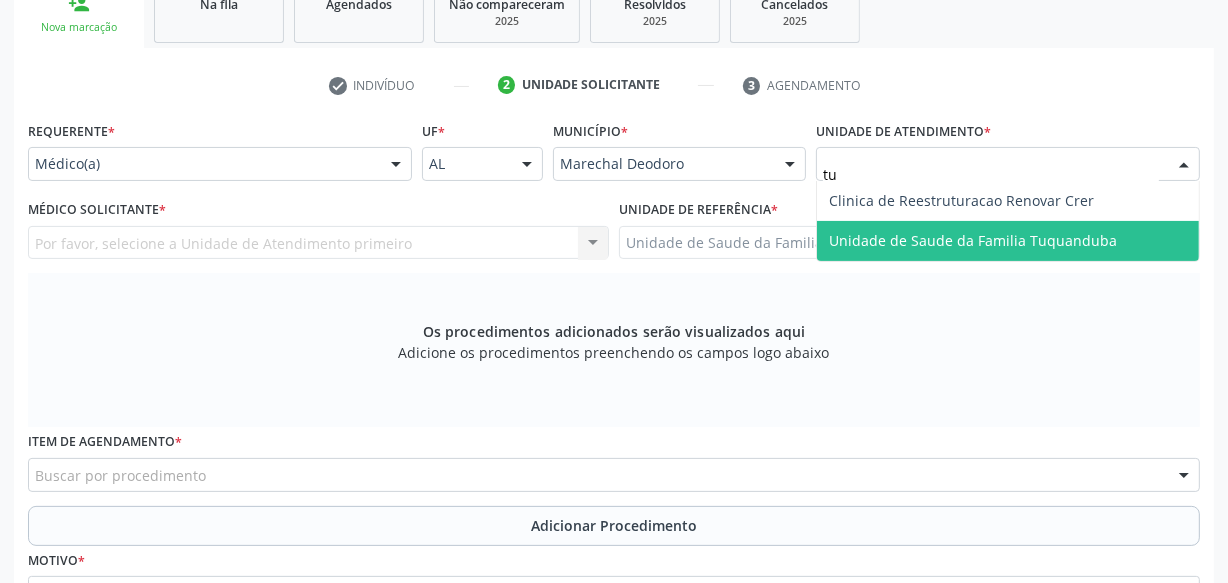 click on "Unidade de Saude da Familia Tuquanduba" at bounding box center [973, 240] 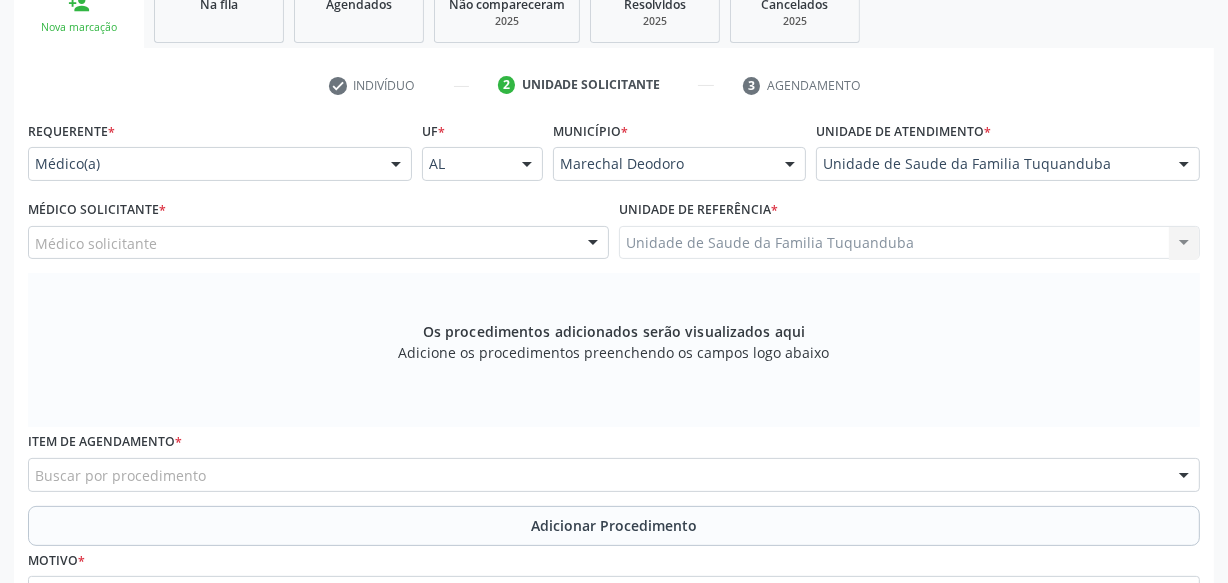 click on "Médico solicitante" at bounding box center (318, 243) 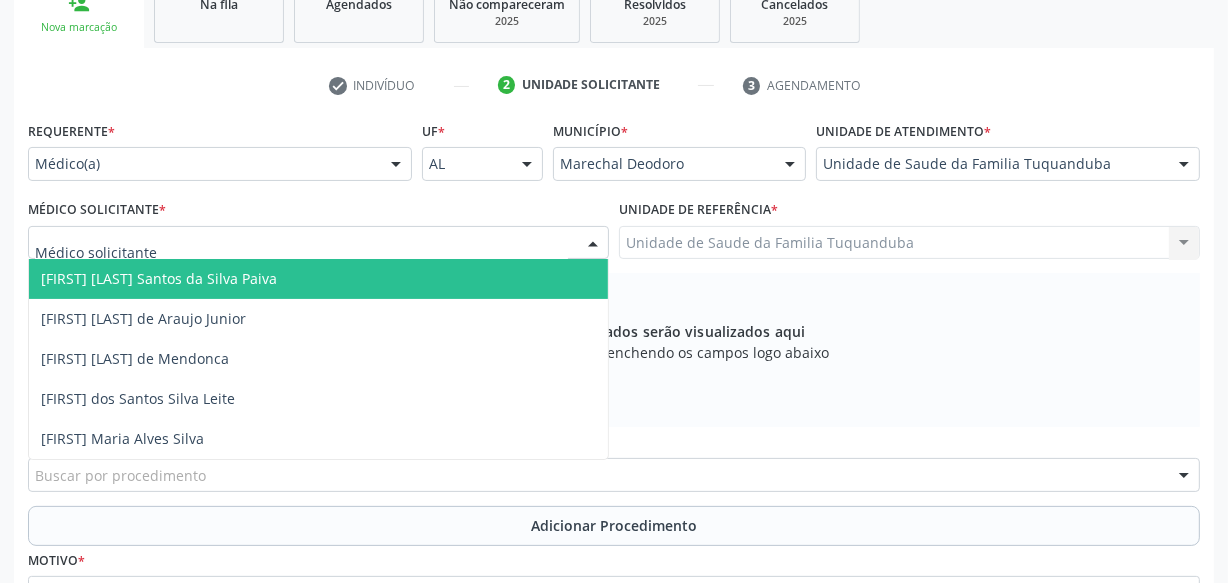 click on "[FIRST] [LAST] Santos da Silva Paiva" at bounding box center [318, 279] 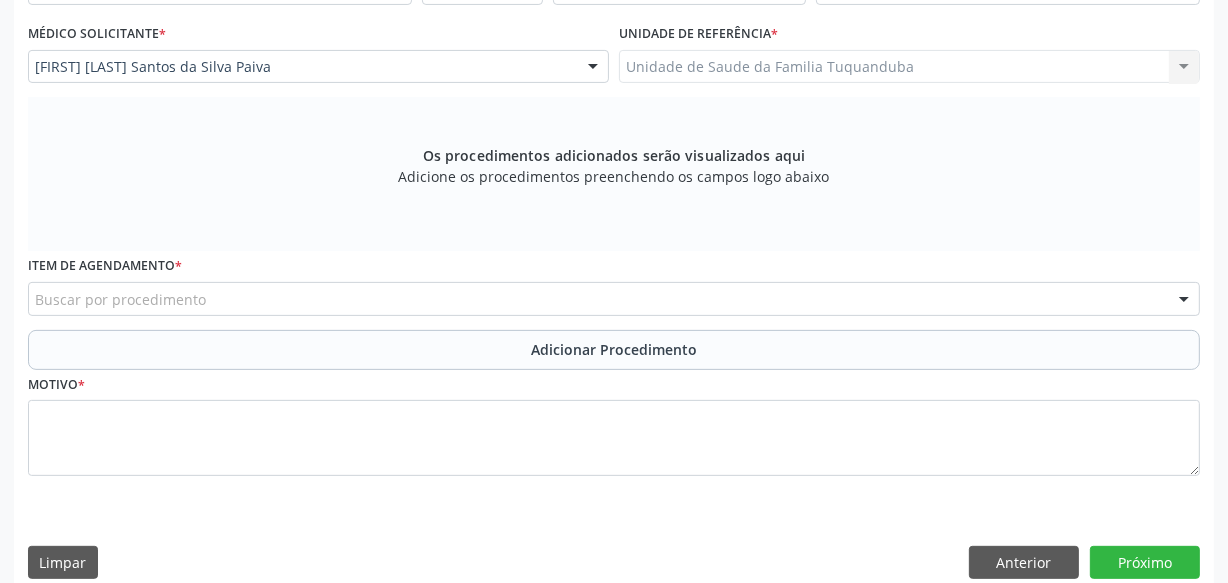 scroll, scrollTop: 545, scrollLeft: 0, axis: vertical 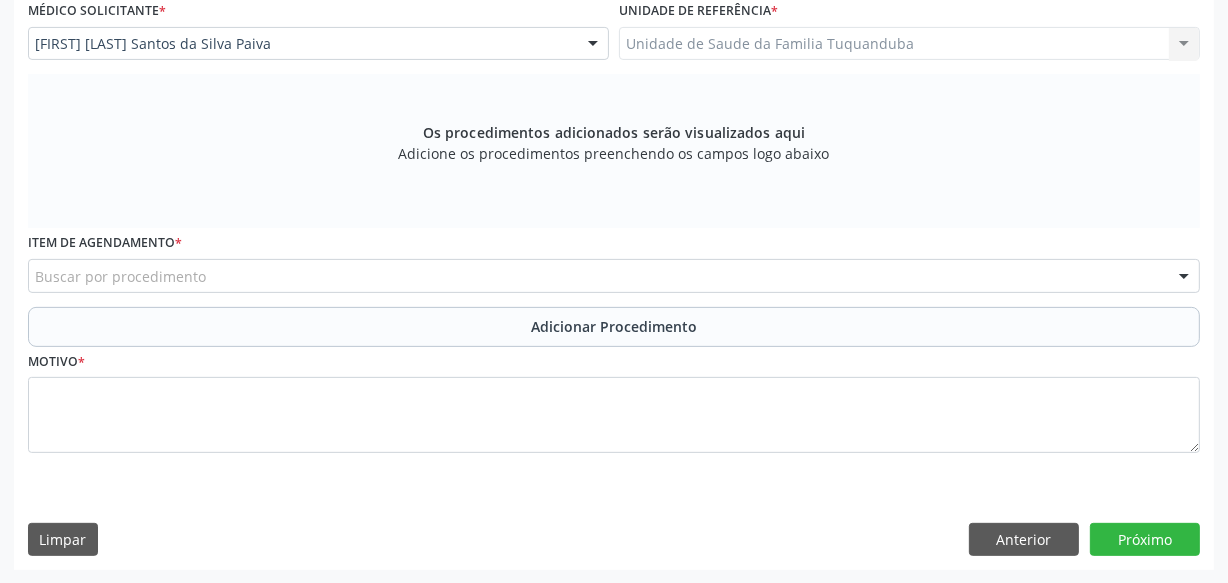 click on "Buscar por procedimento" at bounding box center (614, 276) 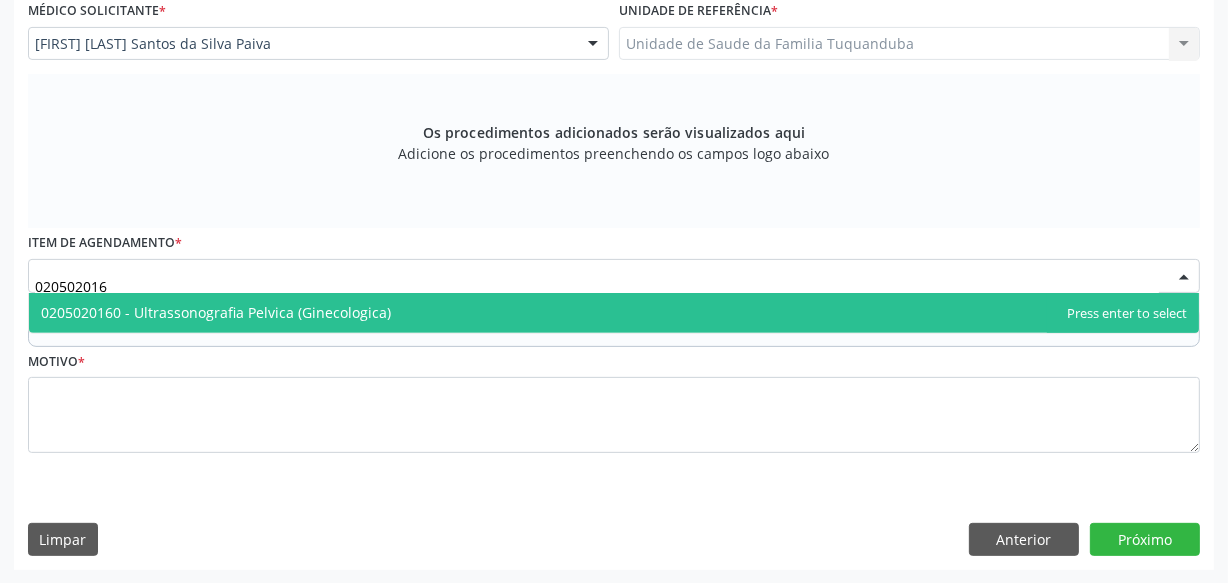 click on "0205020160 - Ultrassonografia Pelvica (Ginecologica)" at bounding box center (614, 313) 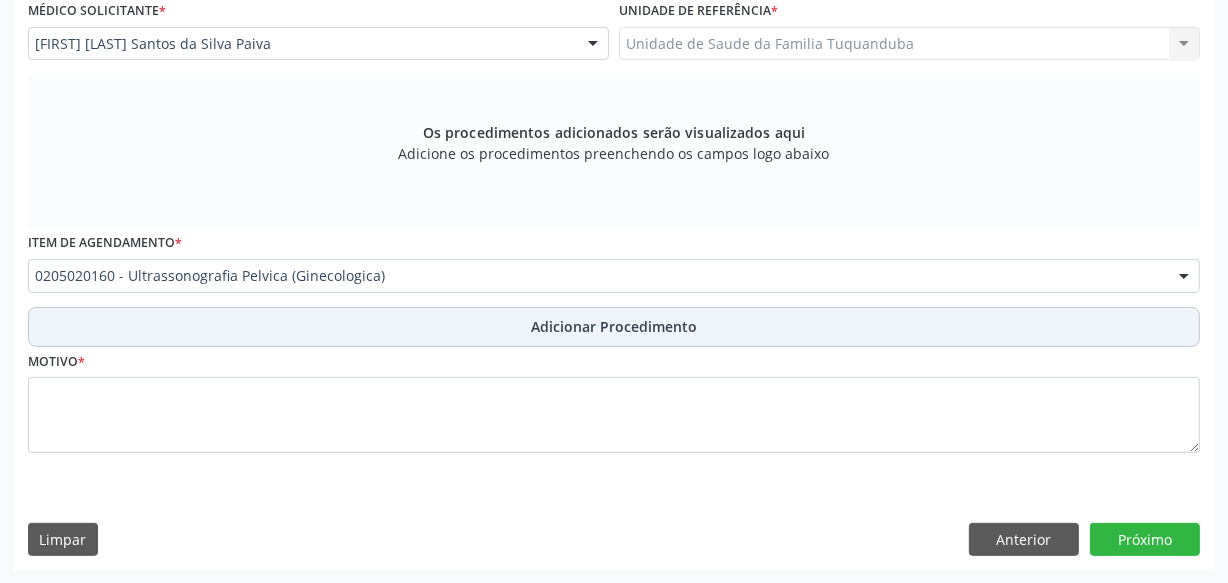 click on "Adicionar Procedimento" at bounding box center [614, 326] 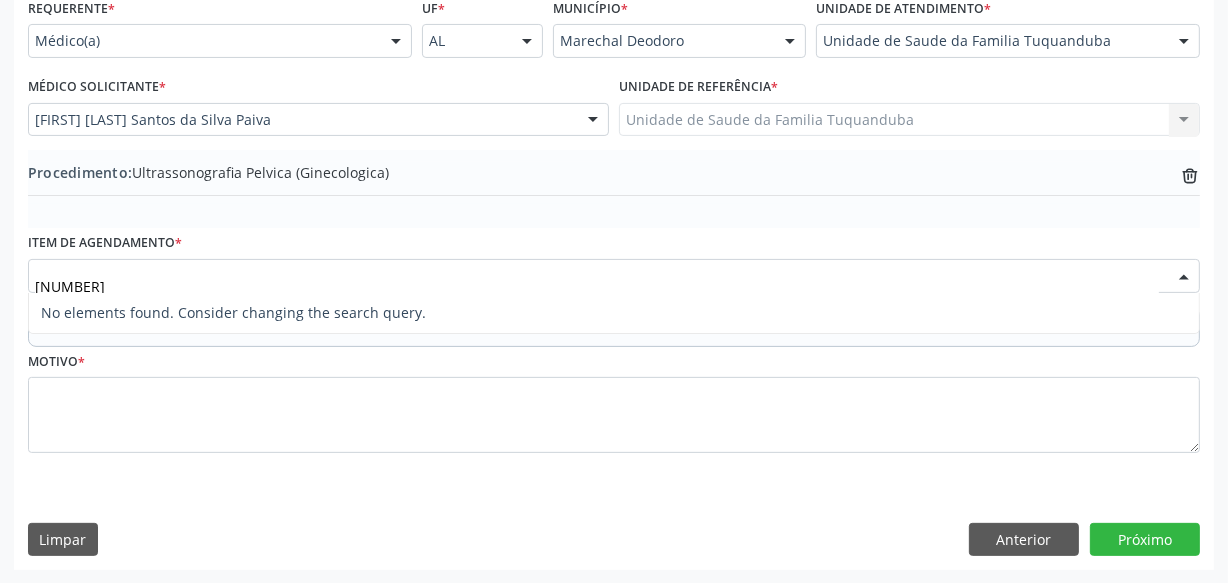 type on "020502018" 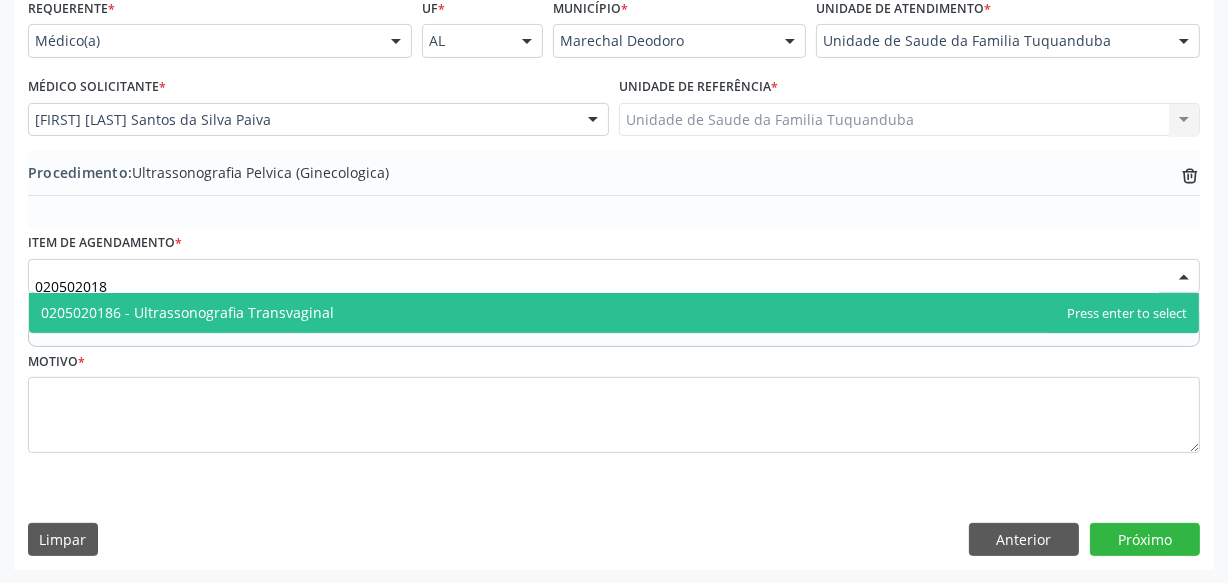click on "0205020186 - Ultrassonografia Transvaginal" at bounding box center (614, 313) 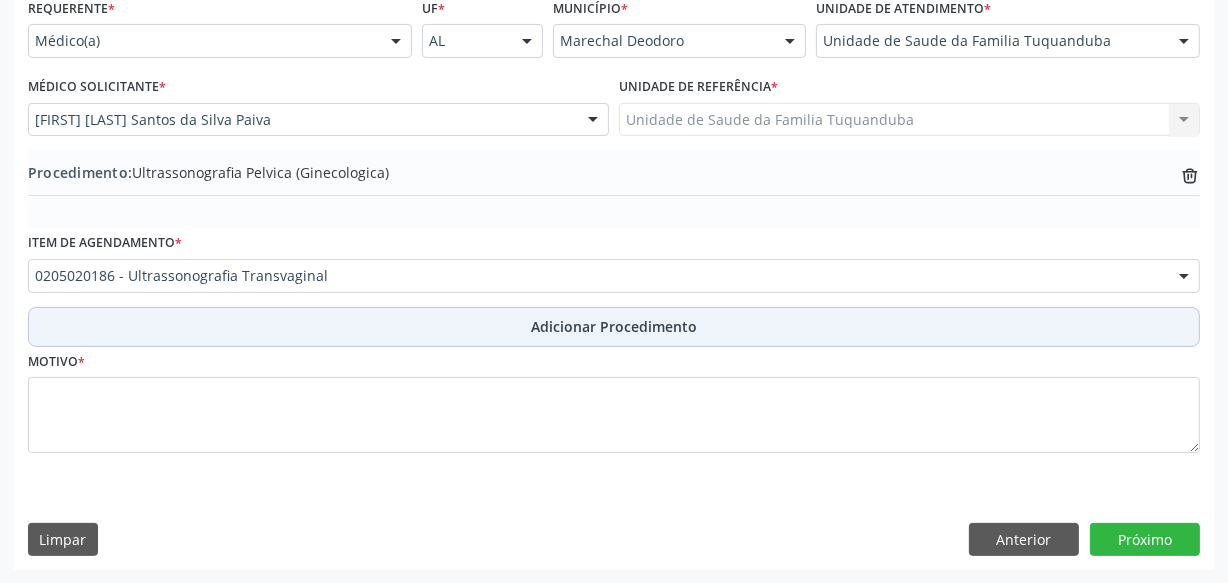 click on "Adicionar Procedimento" at bounding box center [614, 327] 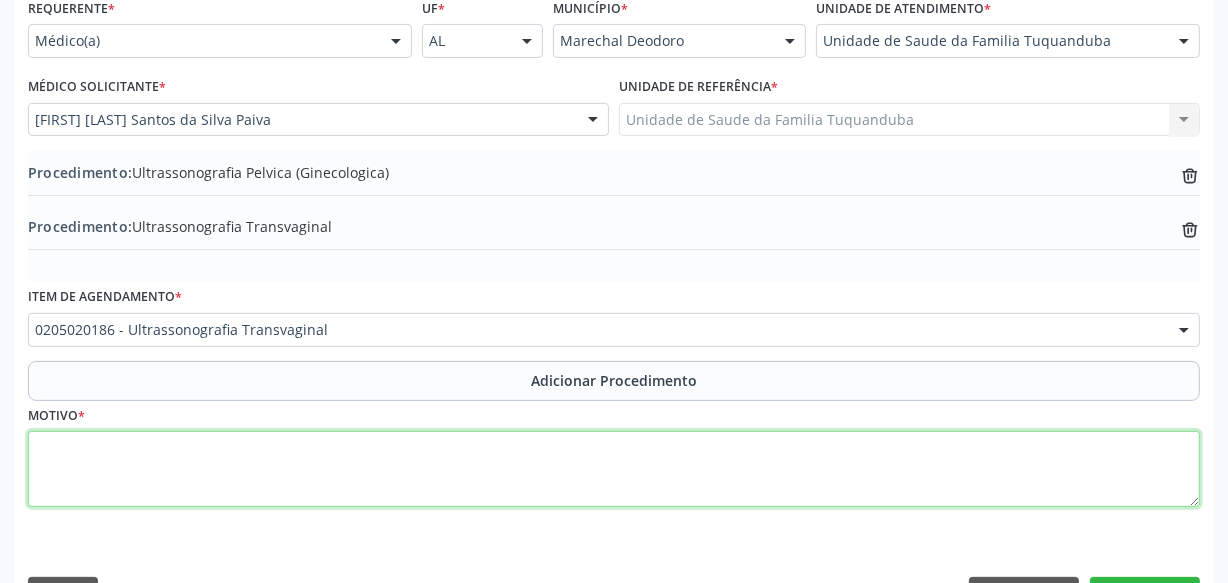 click at bounding box center [614, 469] 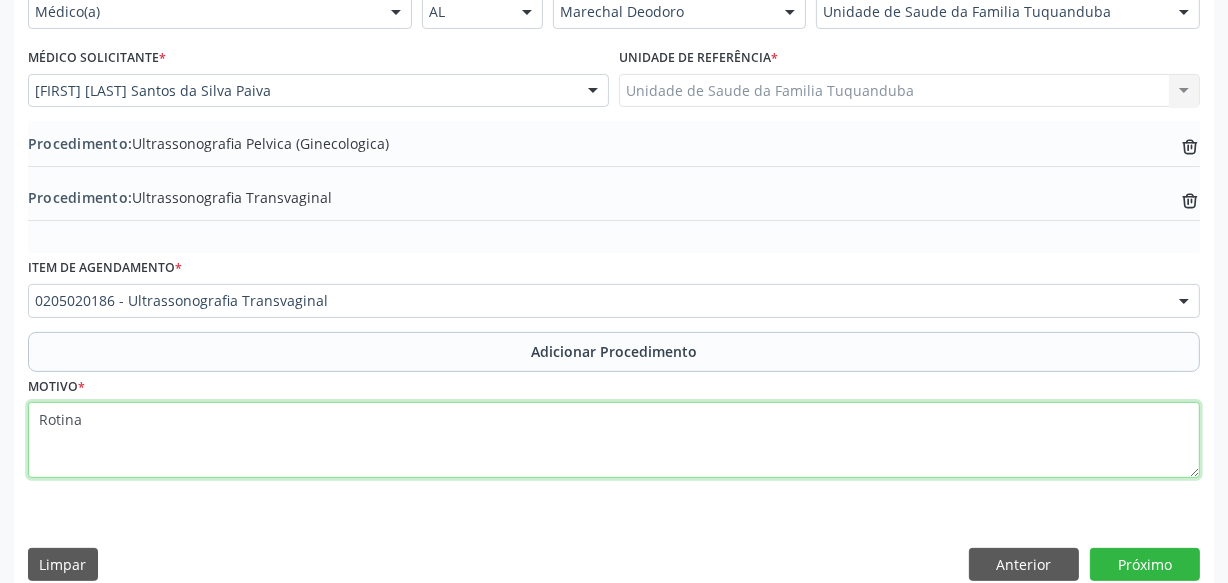 scroll, scrollTop: 523, scrollLeft: 0, axis: vertical 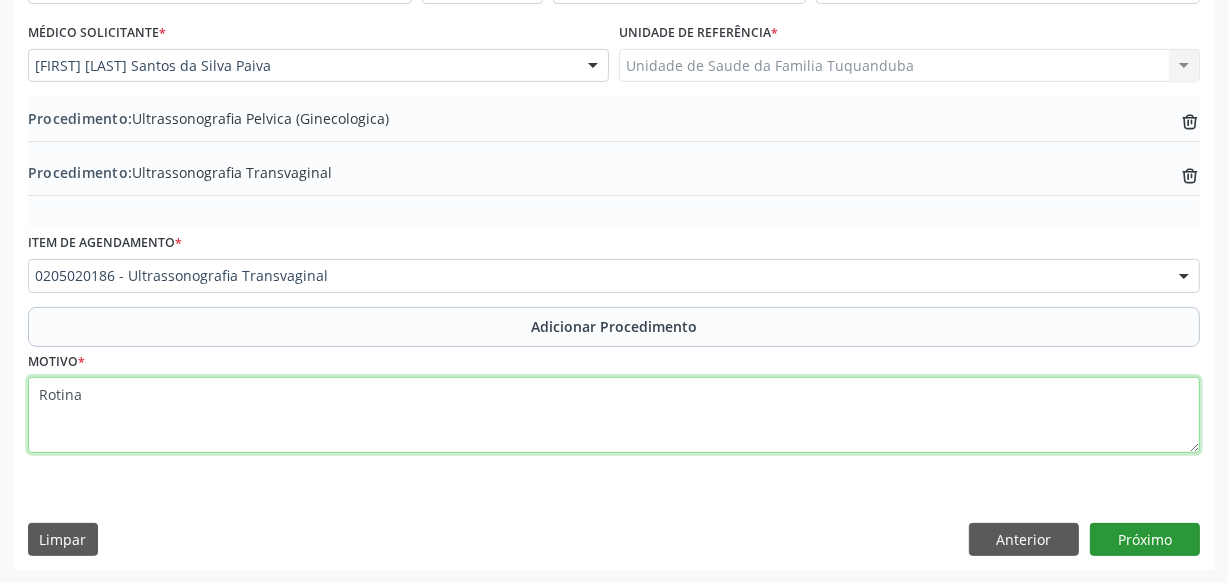 type on "Rotina" 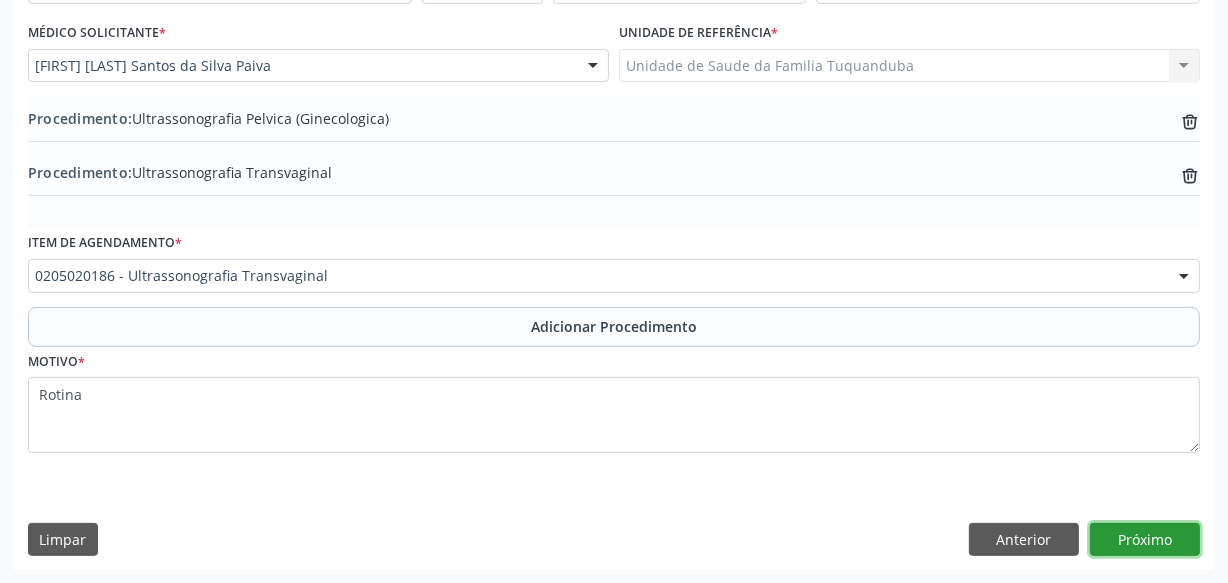 click on "Próximo" at bounding box center [1145, 540] 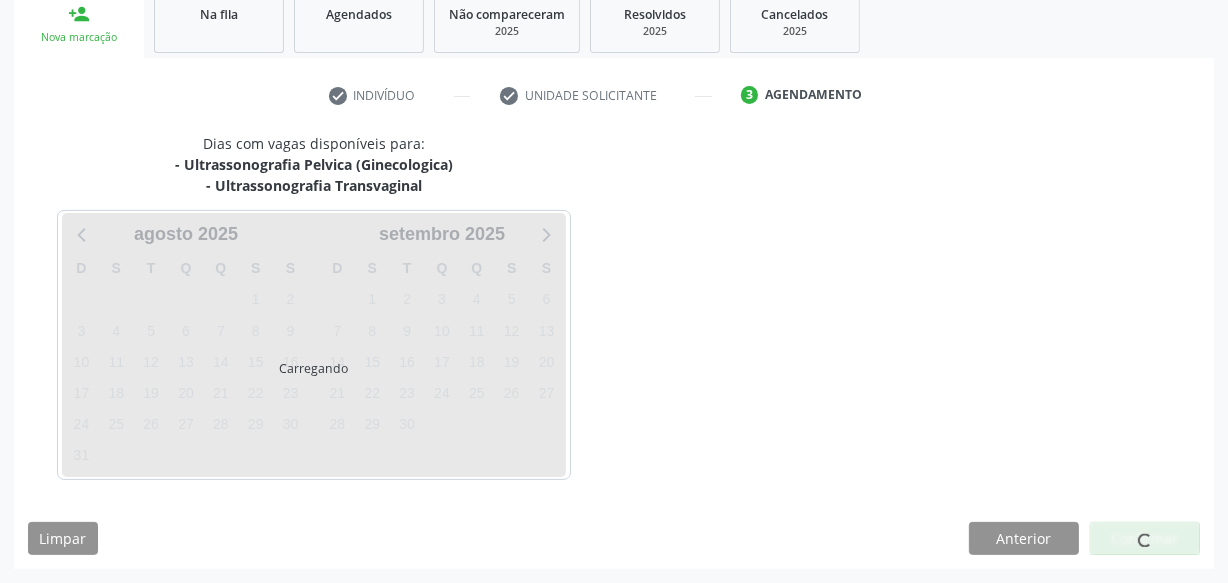 scroll, scrollTop: 335, scrollLeft: 0, axis: vertical 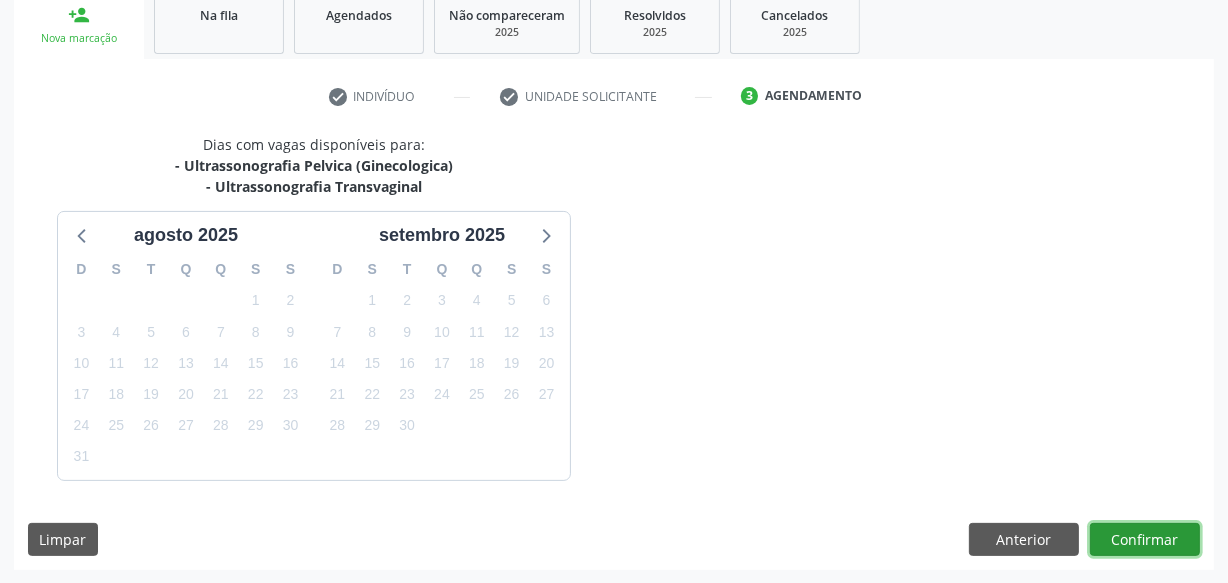 click on "Confirmar" at bounding box center [1145, 540] 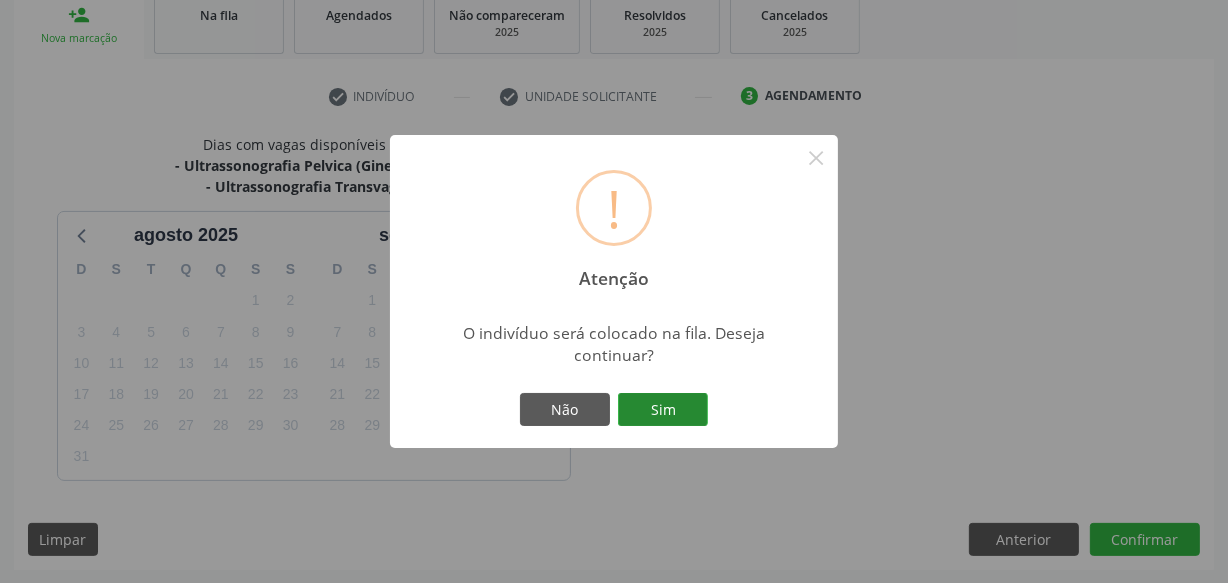 click on "Sim" at bounding box center [663, 410] 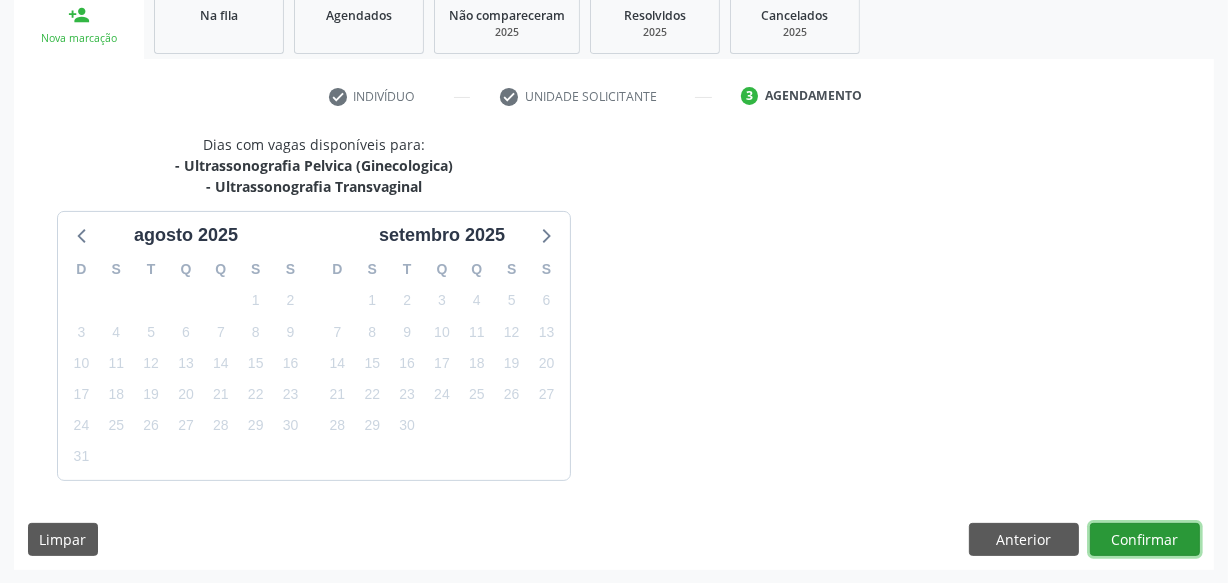 click on "Confirmar" at bounding box center [1145, 540] 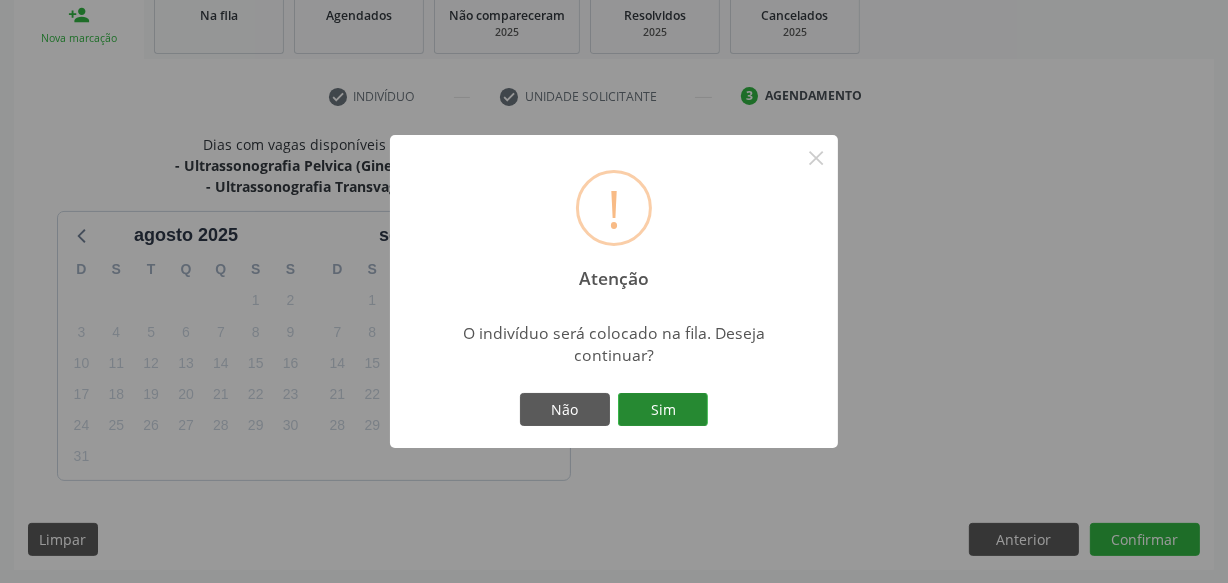click on "Sim" at bounding box center (663, 410) 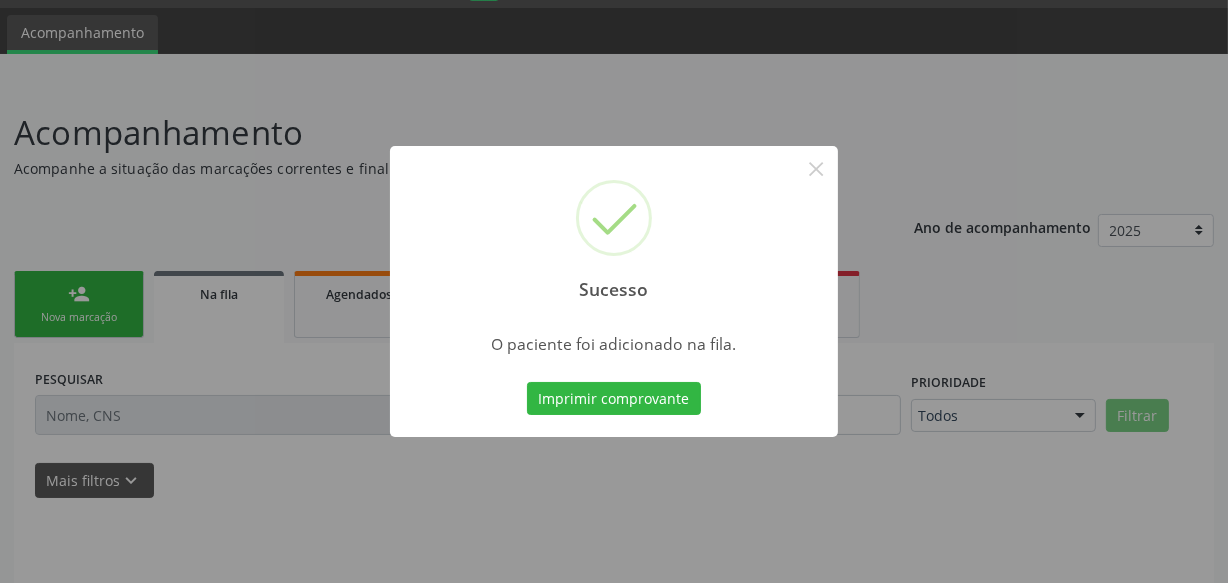 scroll, scrollTop: 0, scrollLeft: 0, axis: both 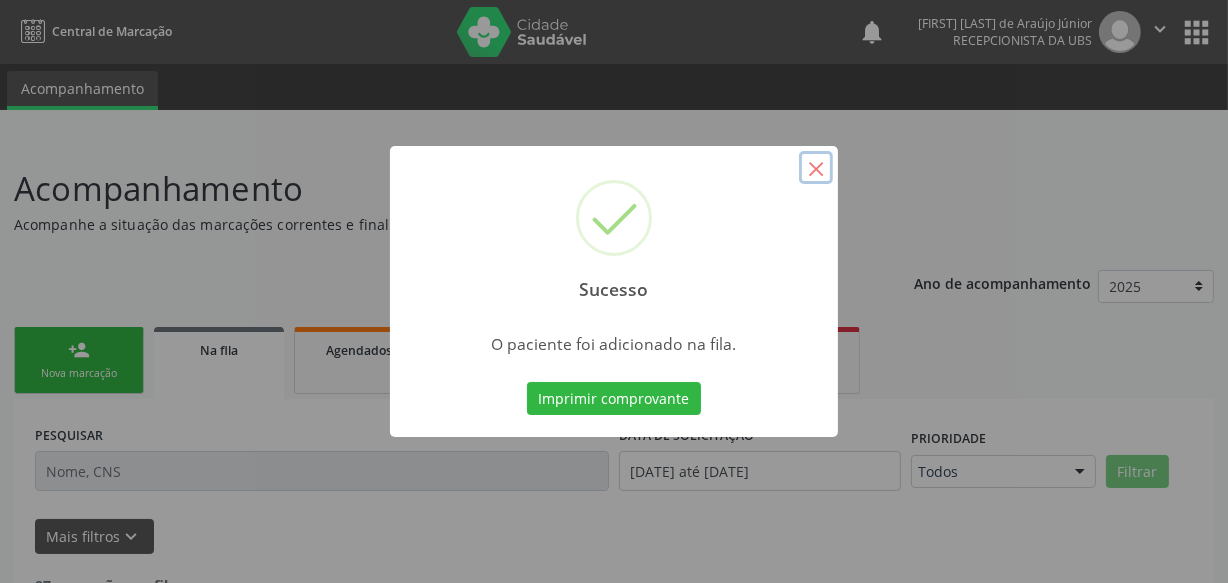 click on "×" at bounding box center (816, 168) 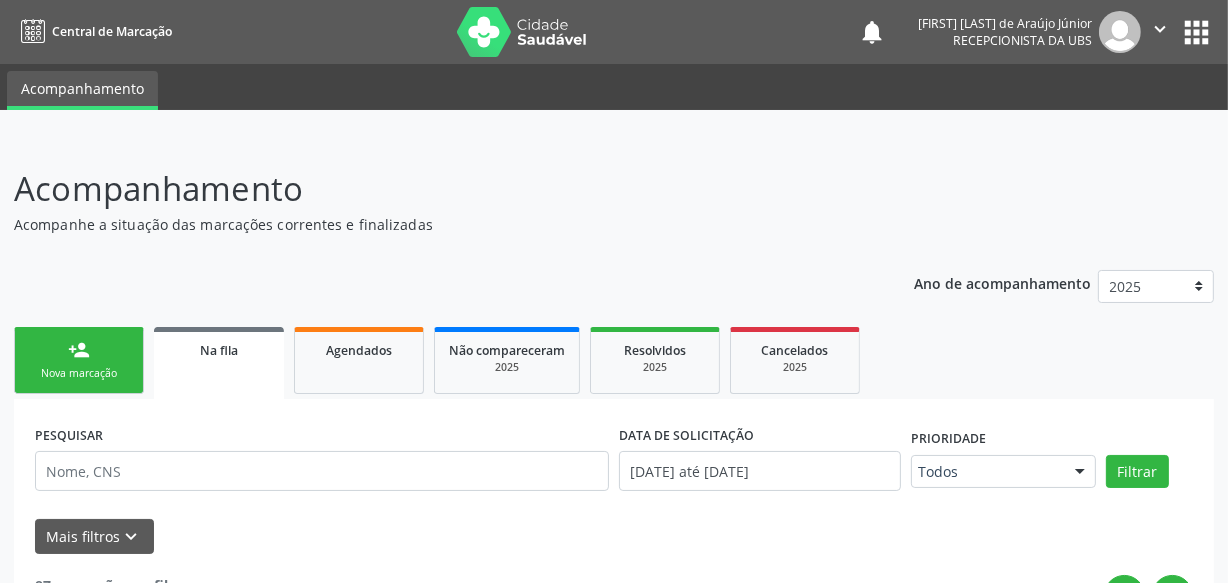 click on "person_add" at bounding box center (79, 350) 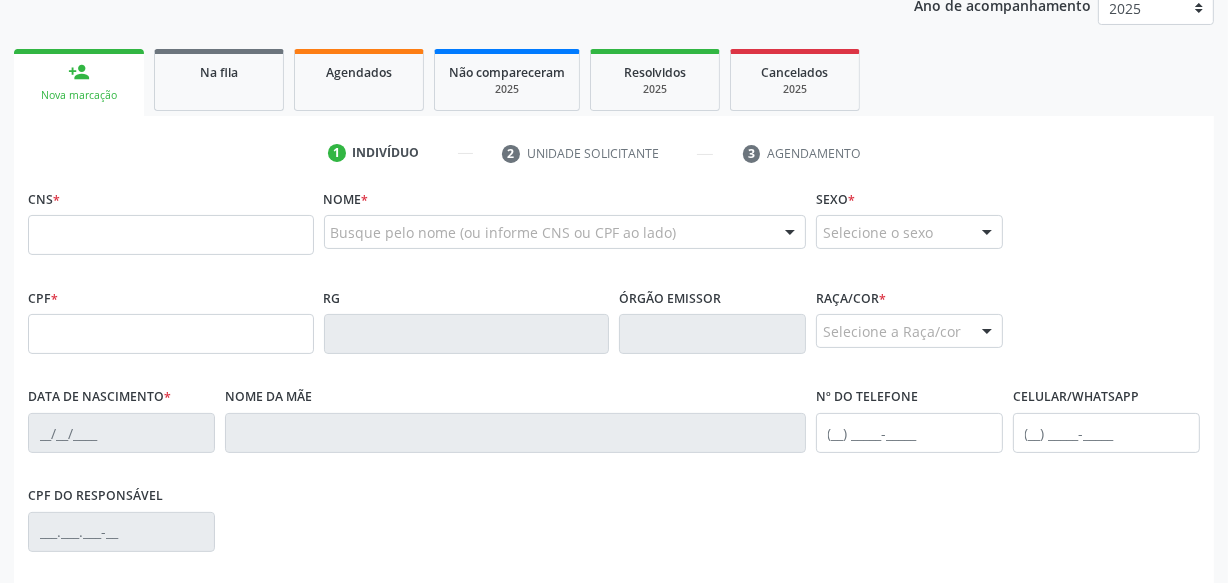 scroll, scrollTop: 181, scrollLeft: 0, axis: vertical 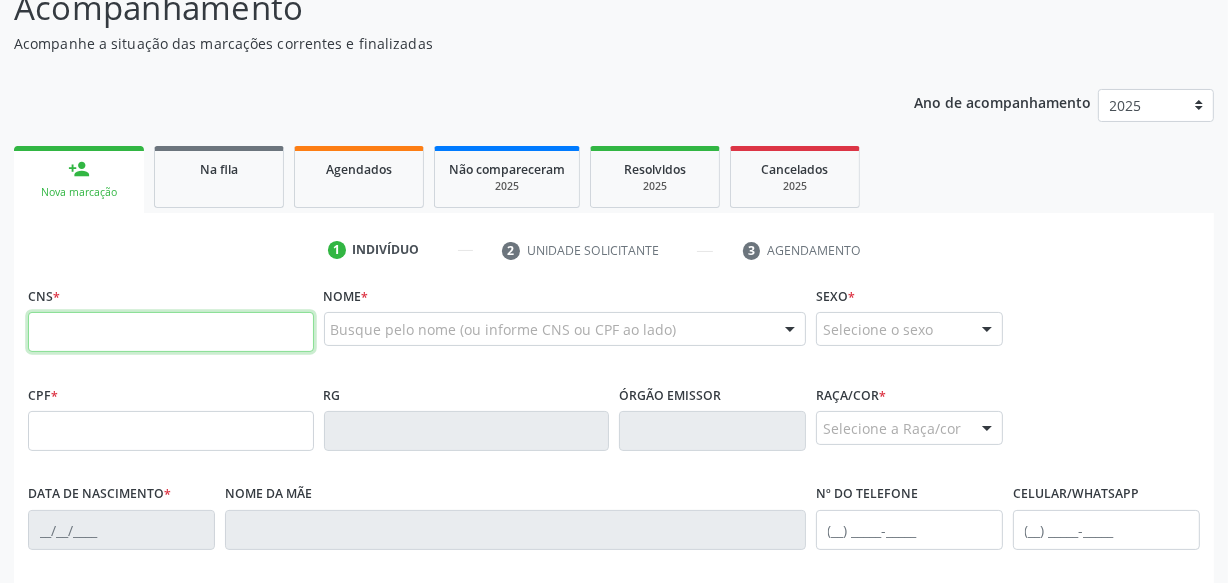 click at bounding box center [171, 332] 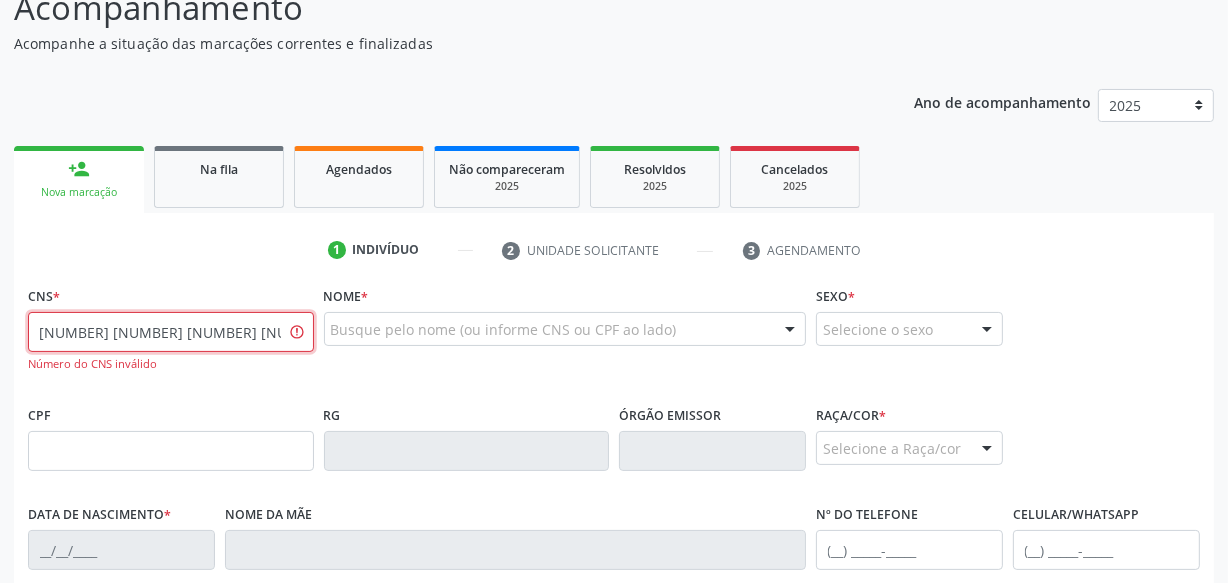 click on "[NUMBER] [NUMBER] [NUMBER] [NUMBER]" at bounding box center (171, 332) 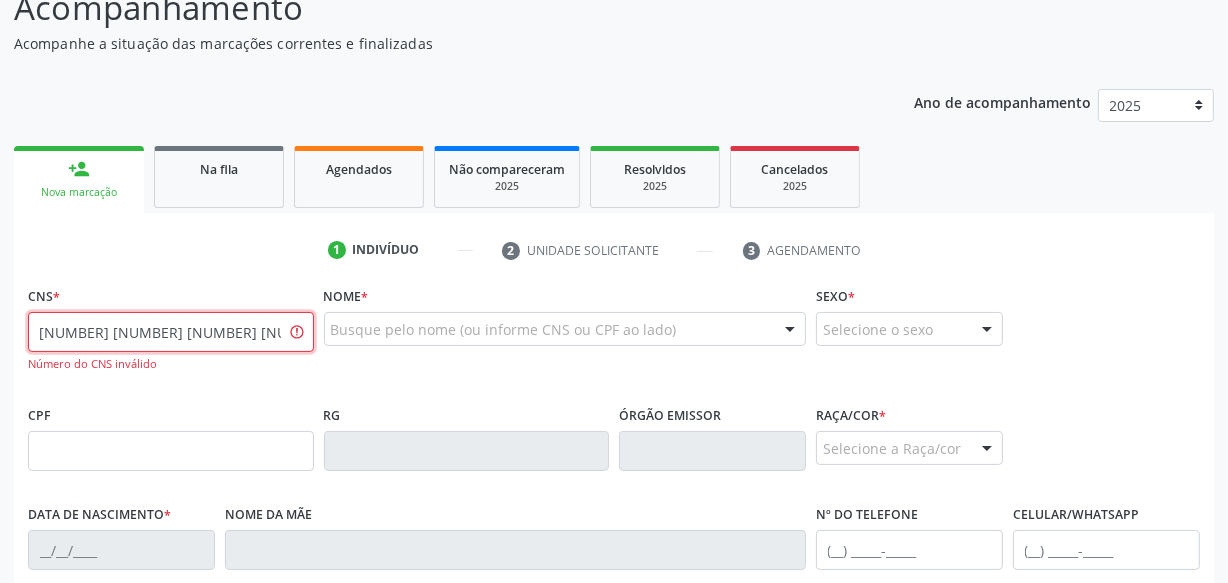 type on "[NUMBER] [NUMBER] [NUMBER] [NUMBER]" 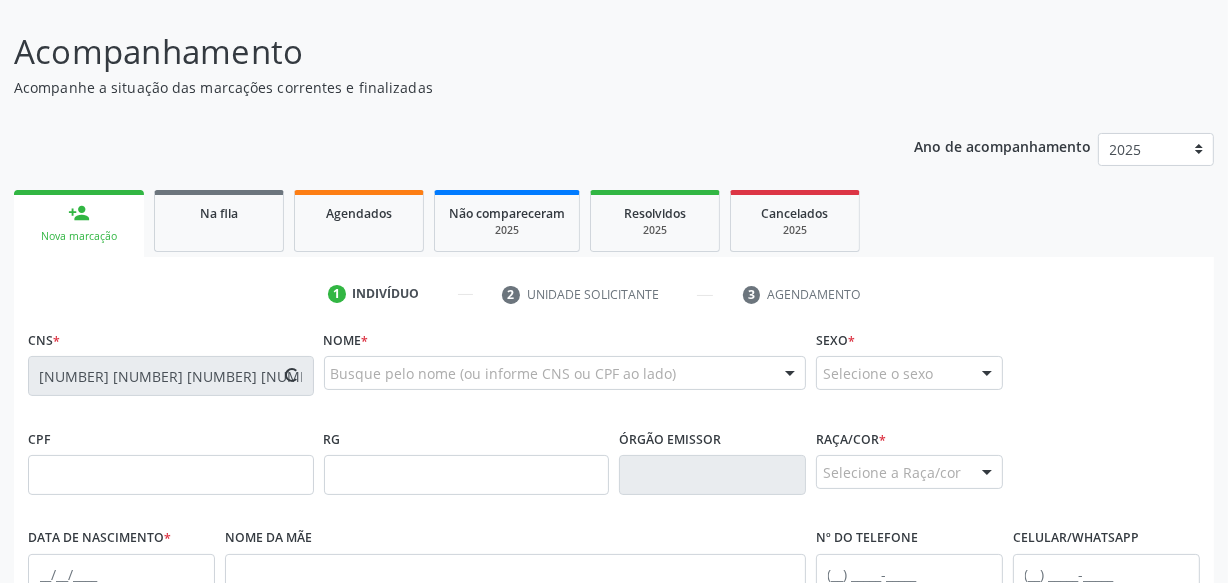 scroll, scrollTop: 363, scrollLeft: 0, axis: vertical 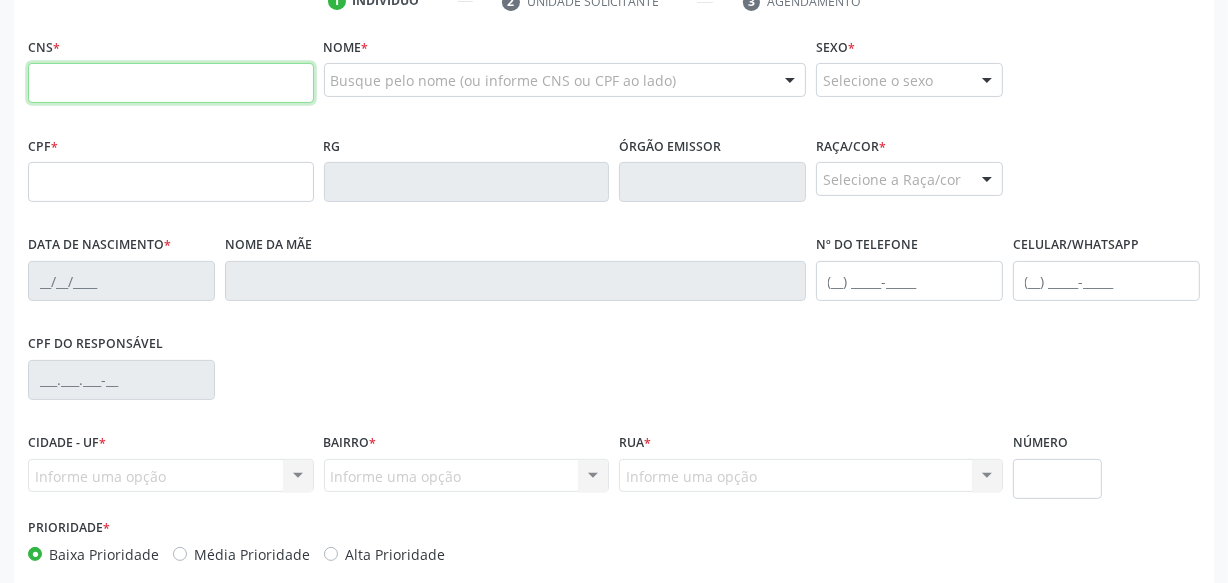 paste on "[PHONE]" 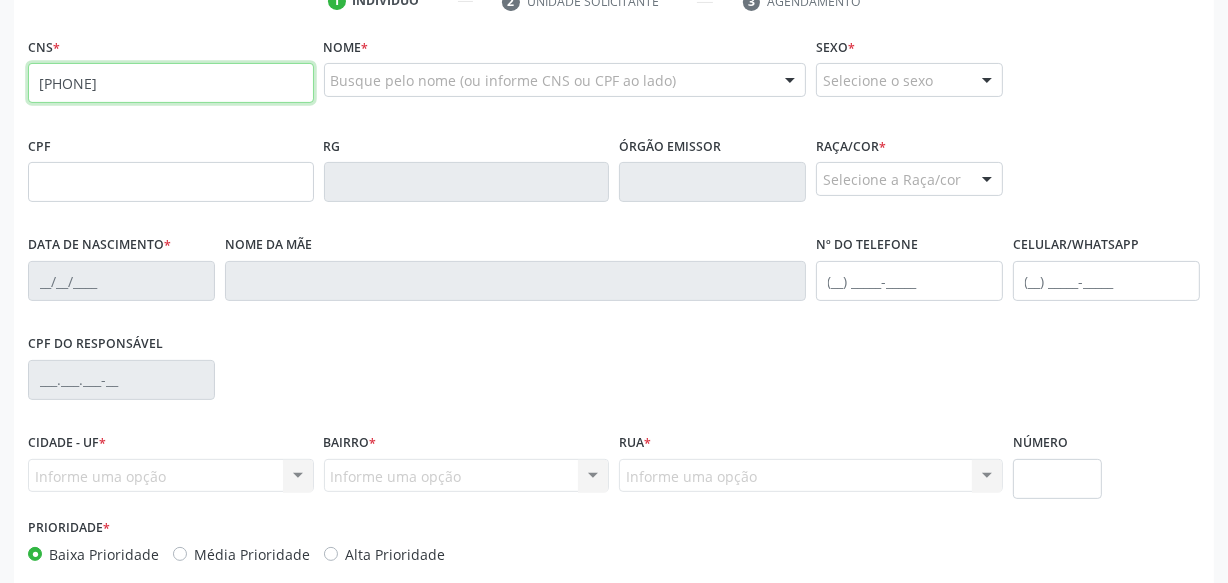 type on "[PHONE]" 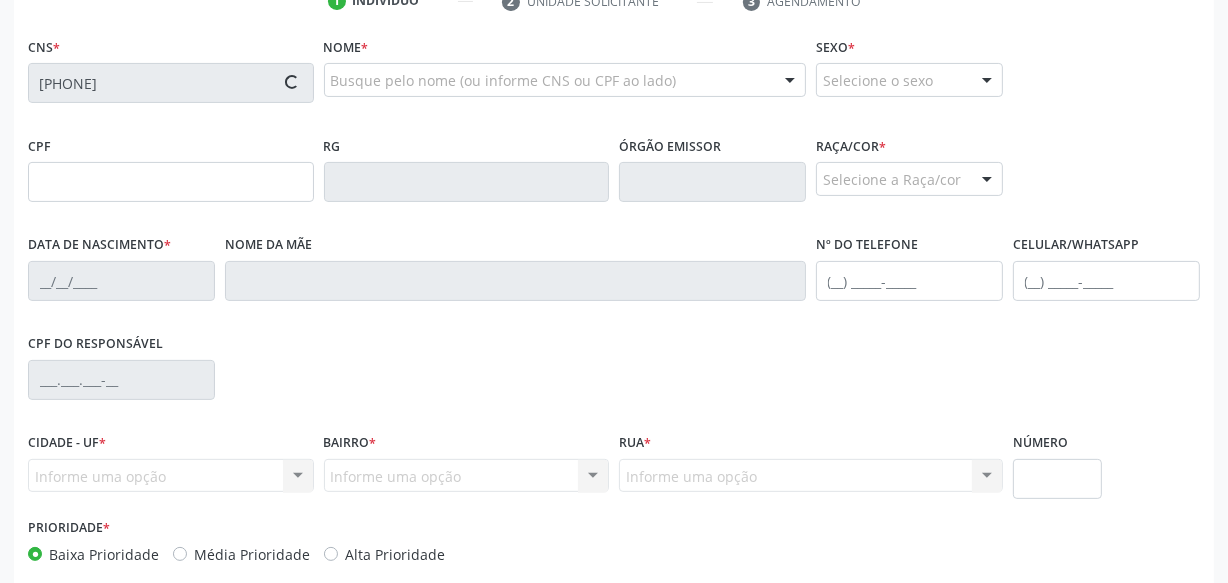 type on "[SSN]" 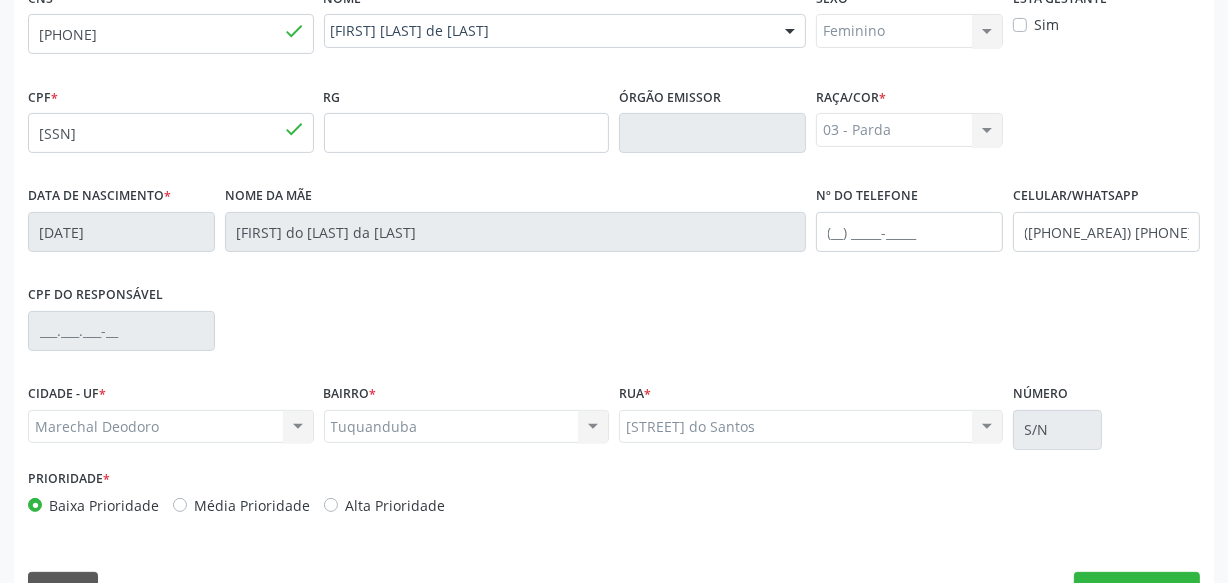 scroll, scrollTop: 528, scrollLeft: 0, axis: vertical 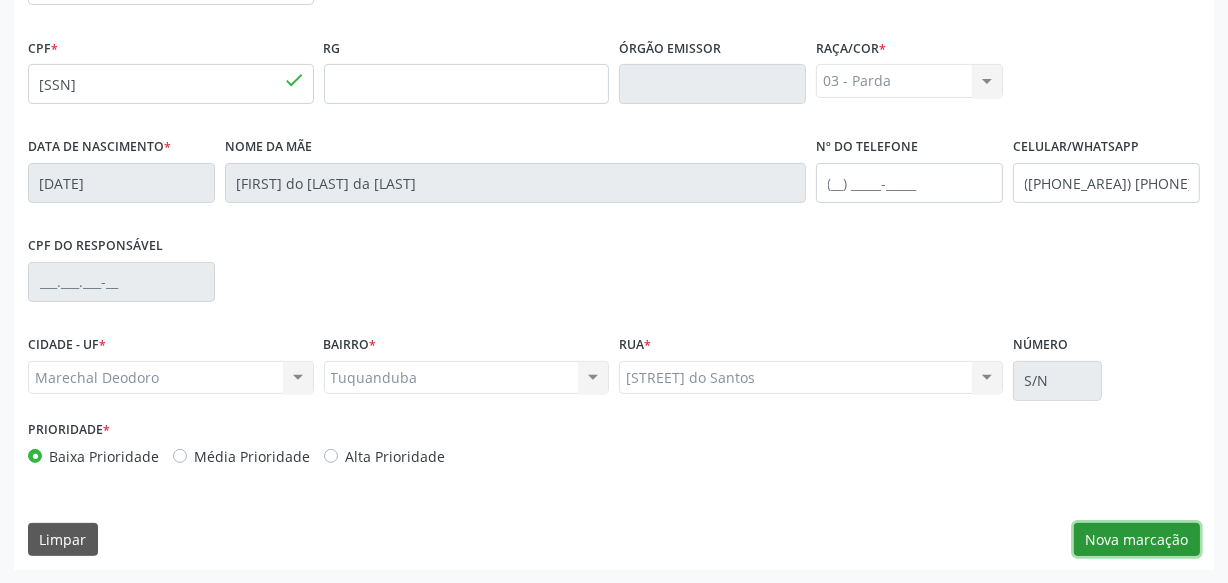 click on "Nova marcação" at bounding box center (1137, 540) 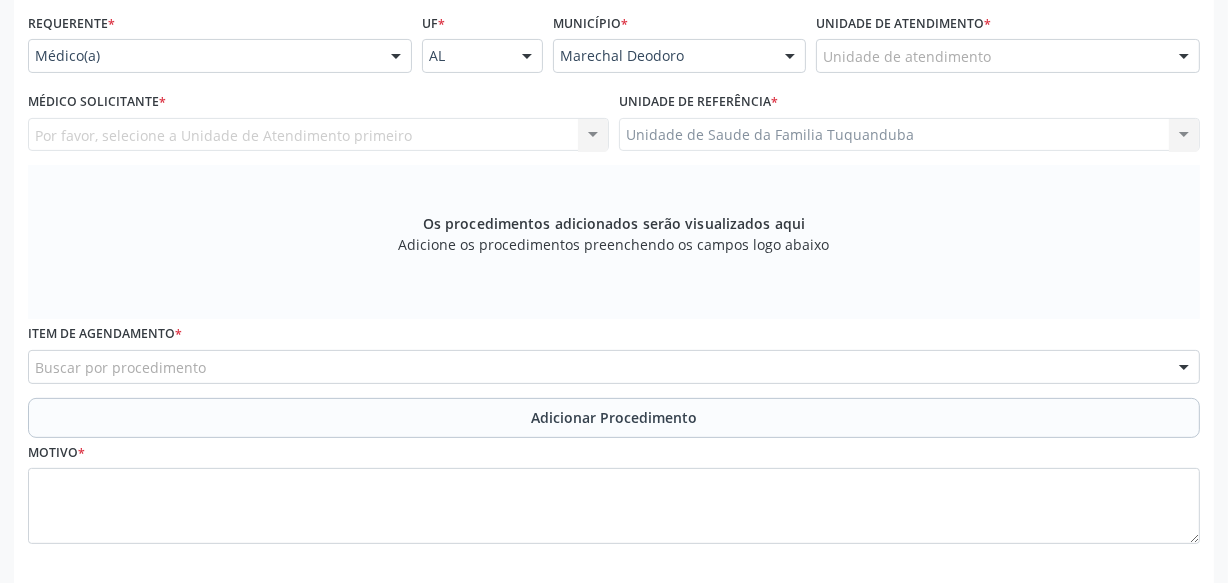 scroll, scrollTop: 346, scrollLeft: 0, axis: vertical 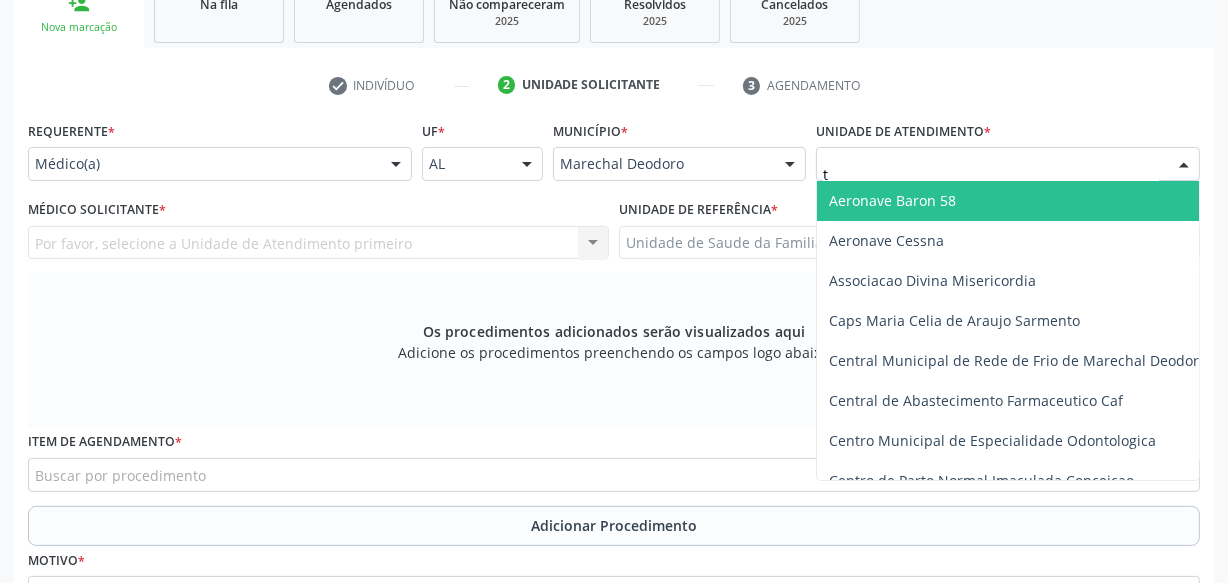 type on "tu" 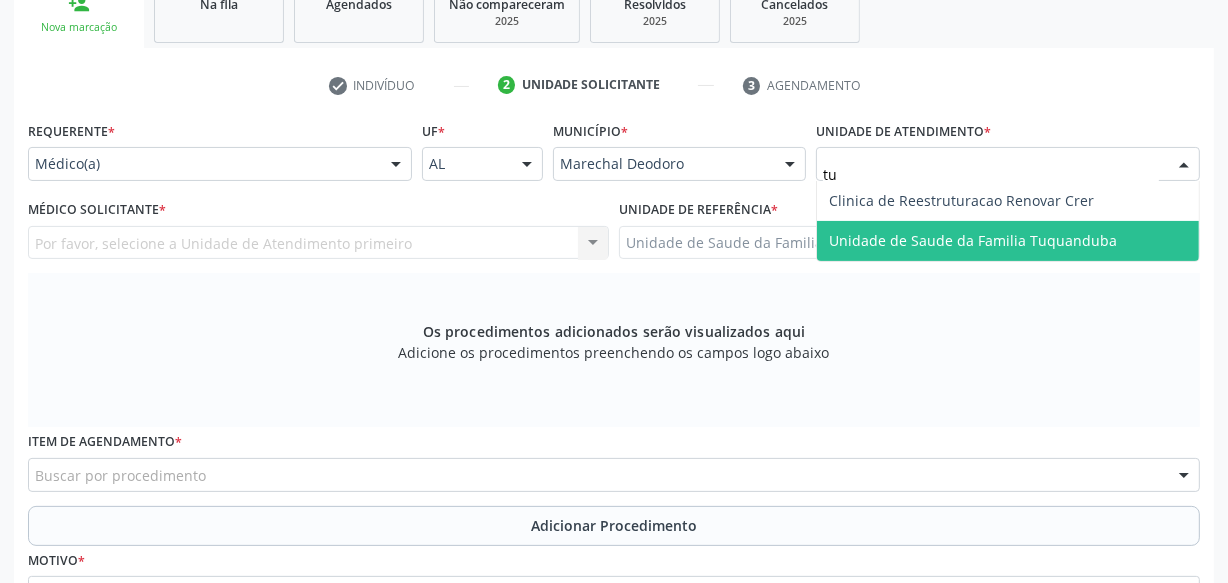 click on "Unidade de Saude da Familia Tuquanduba" at bounding box center [973, 240] 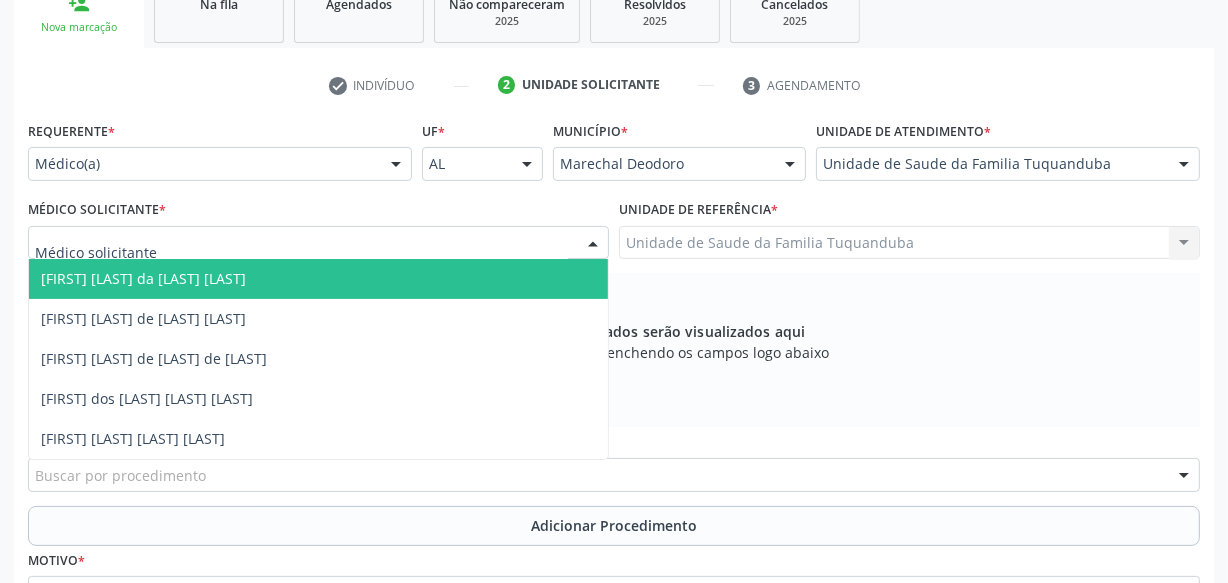 click at bounding box center (318, 243) 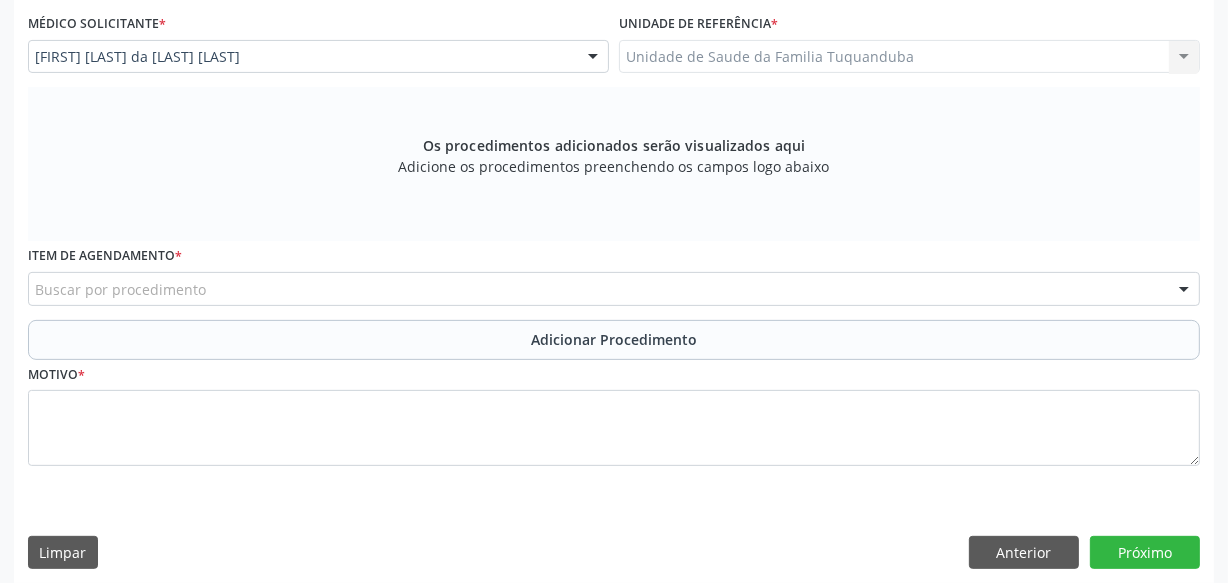 scroll, scrollTop: 545, scrollLeft: 0, axis: vertical 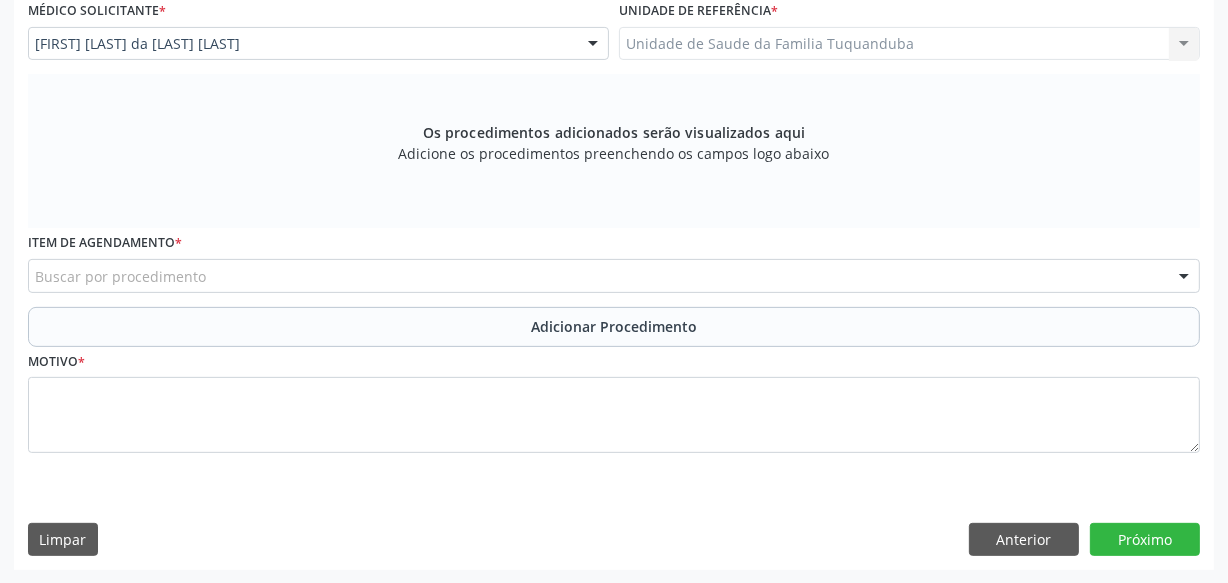 click on "Buscar por procedimento" at bounding box center [614, 276] 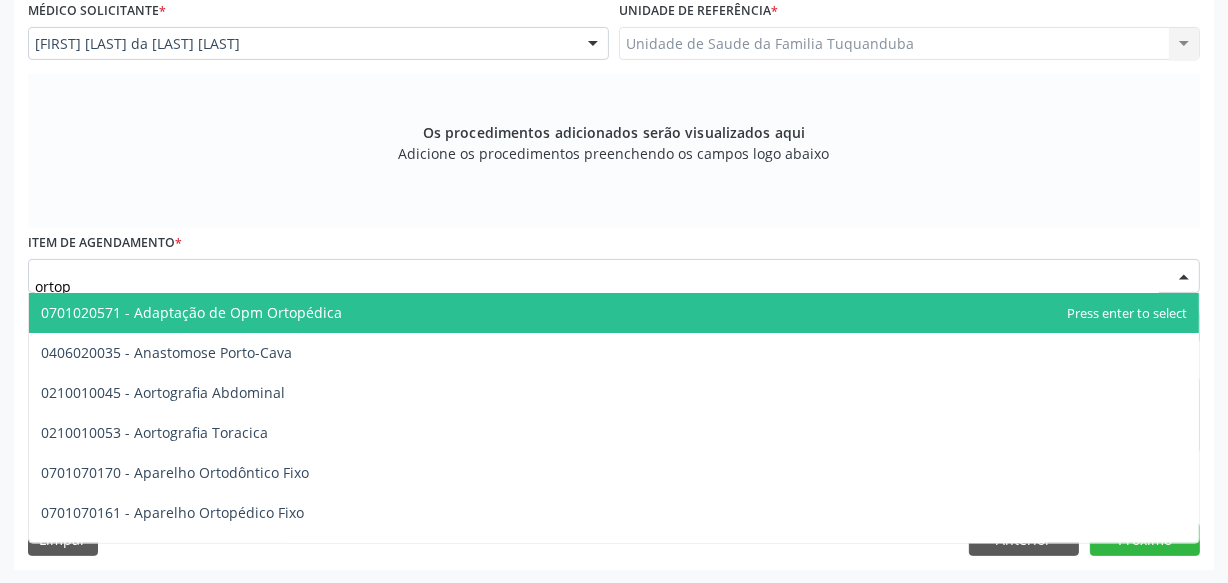 type on "ortope" 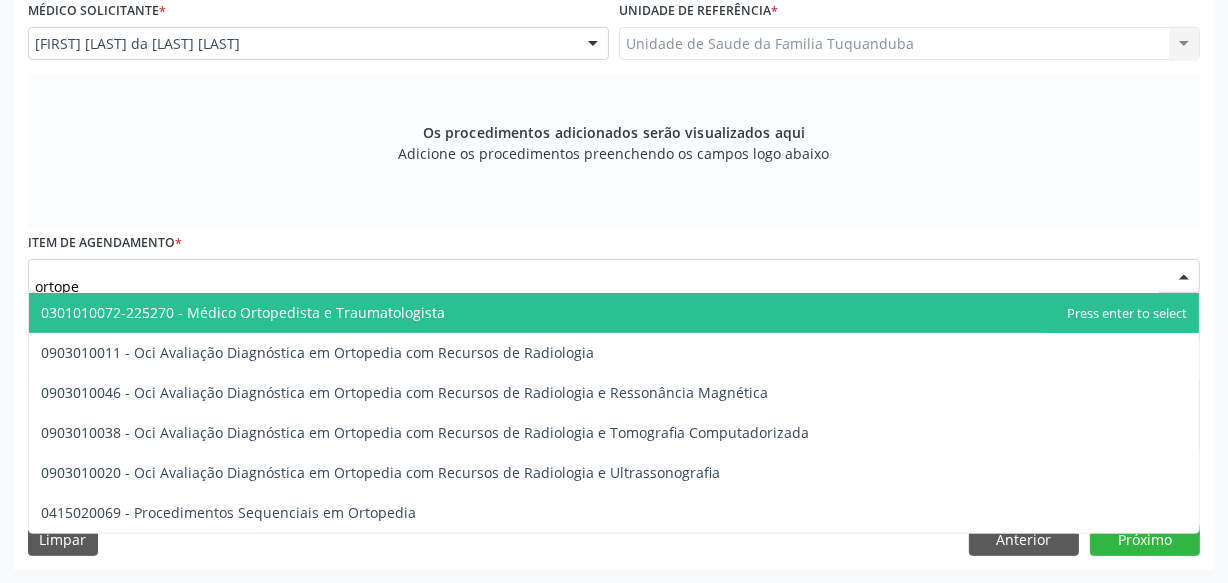 click on "0301010072-225270 - Médico Ortopedista e Traumatologista" at bounding box center (243, 312) 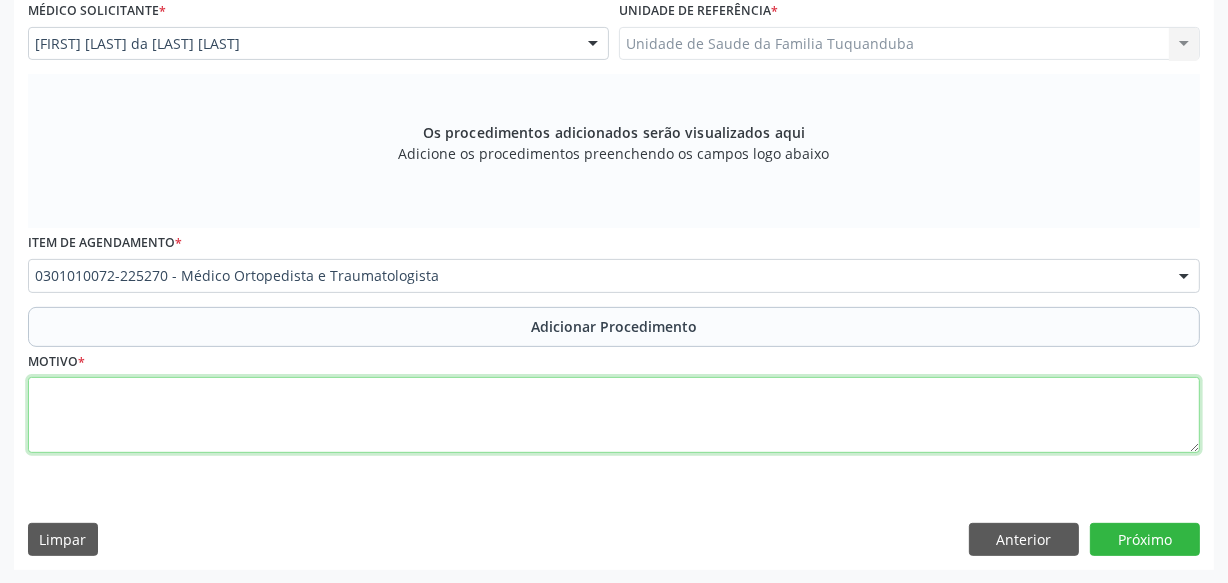 click at bounding box center [614, 415] 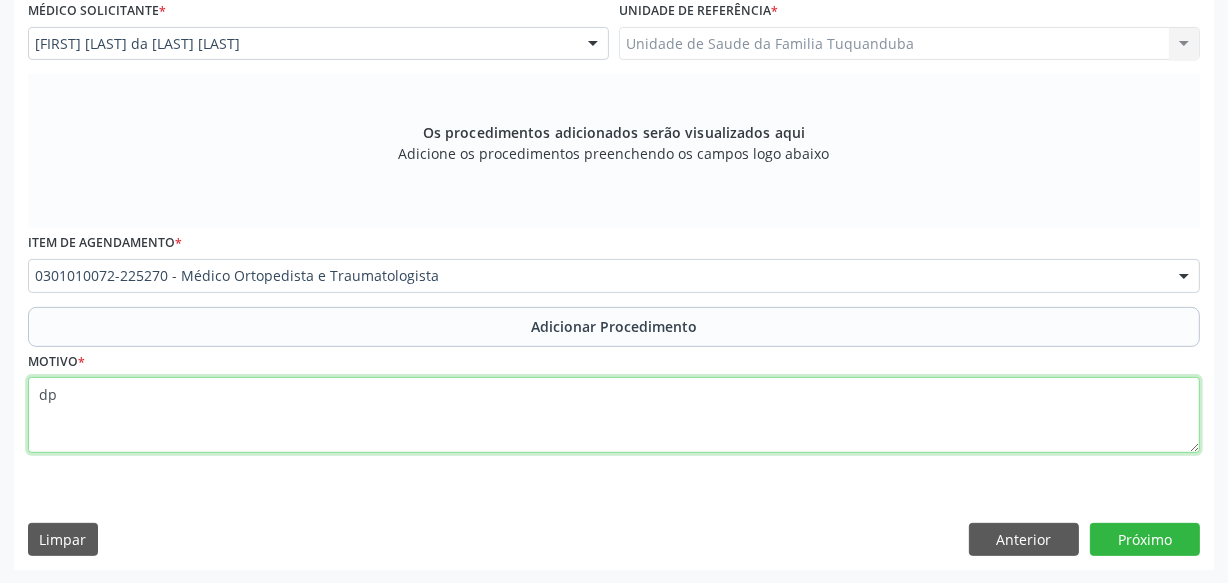 type on "d" 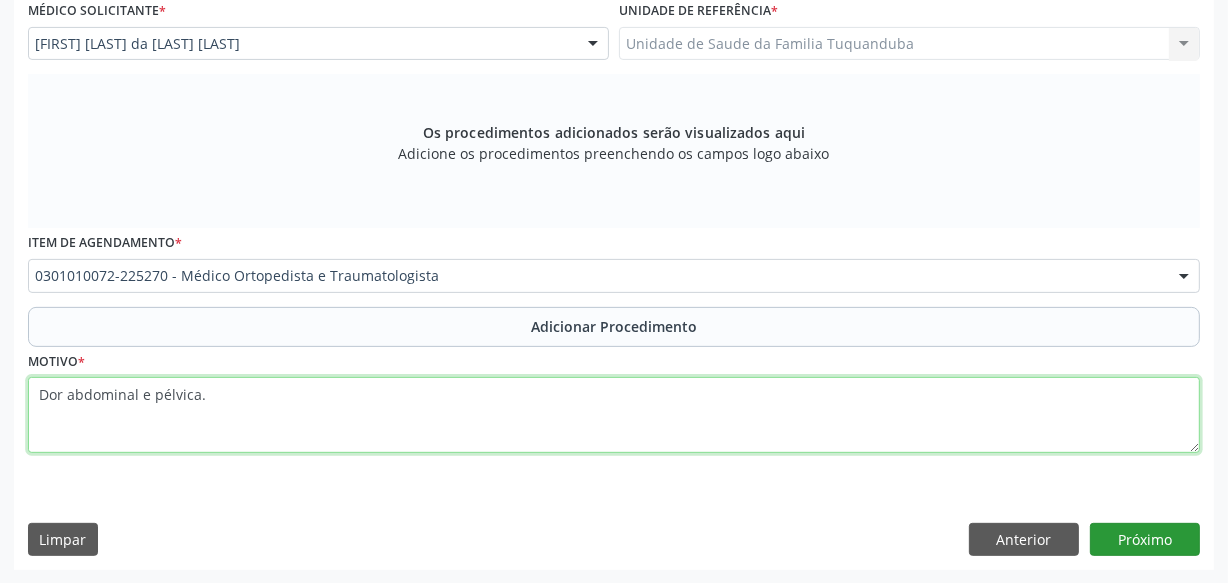 type on "Dor abdominal e pélvica." 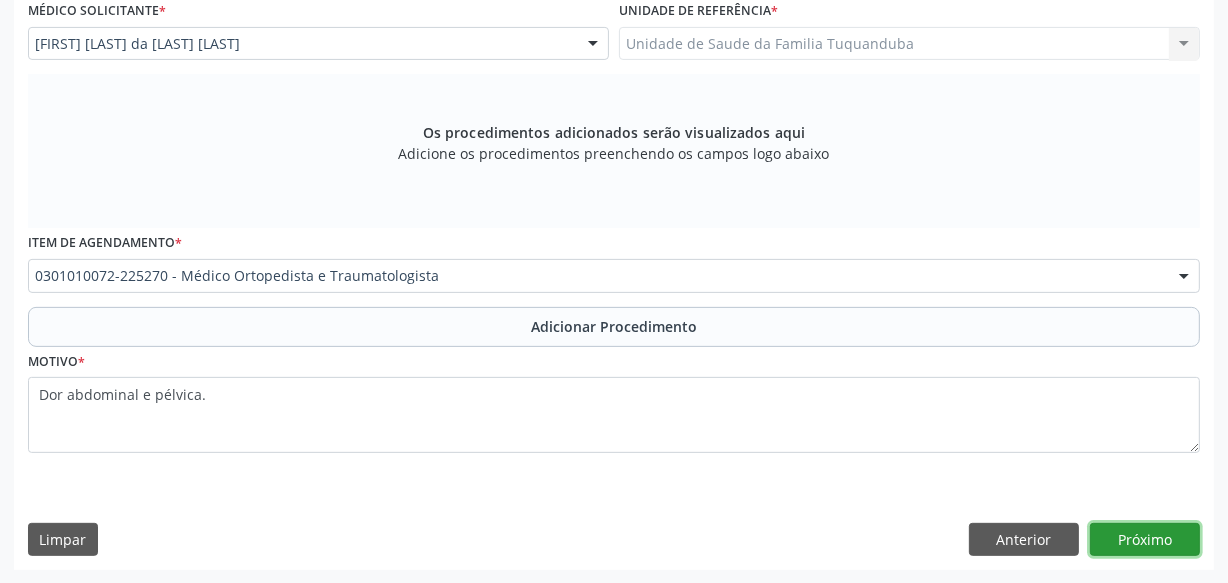 click on "Próximo" at bounding box center [1145, 540] 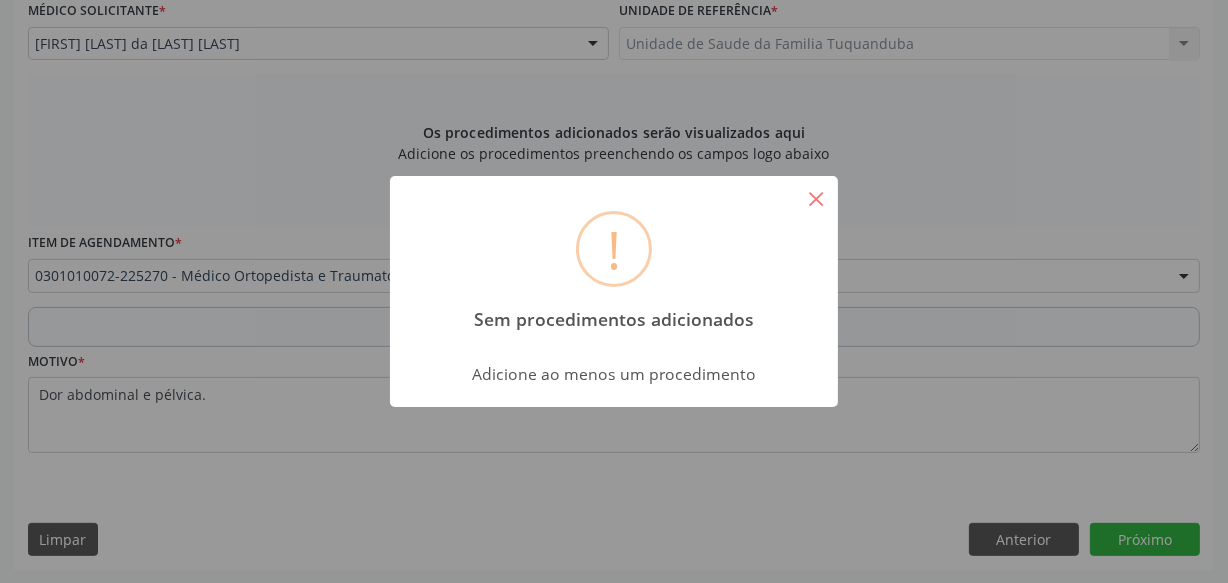click on "×" at bounding box center (816, 198) 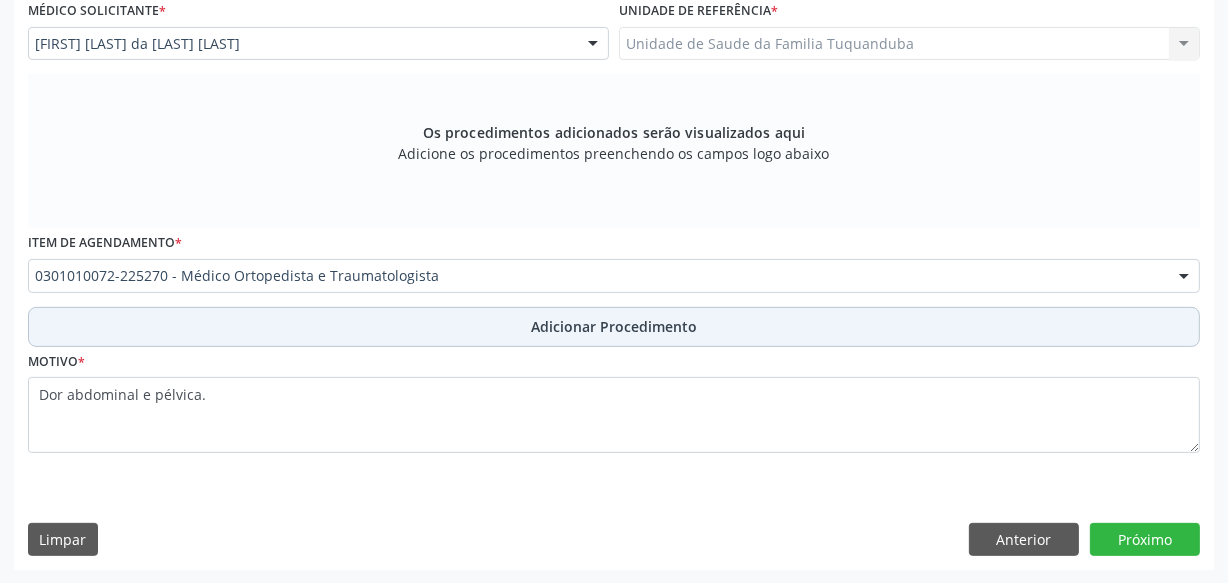 click on "Adicionar Procedimento" at bounding box center [614, 326] 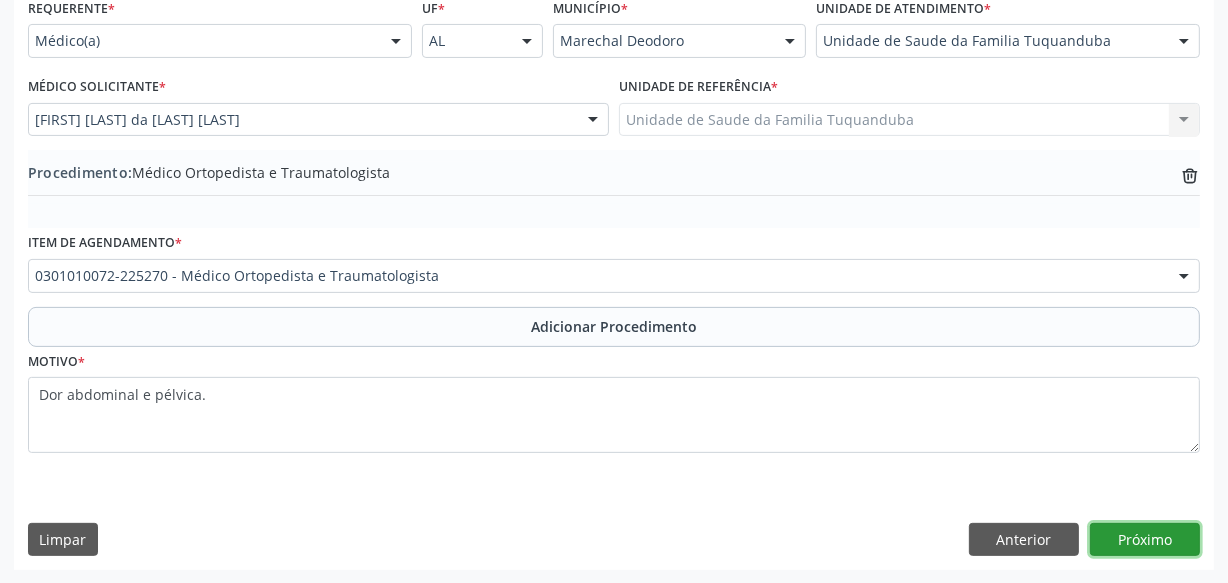 click on "Próximo" at bounding box center [1145, 540] 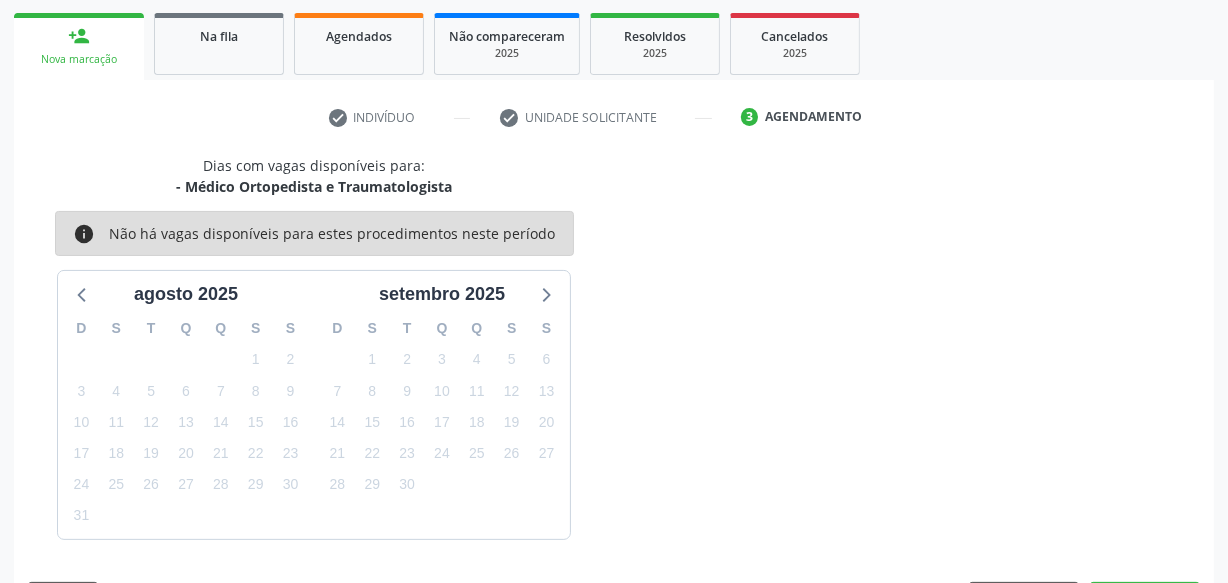 scroll, scrollTop: 372, scrollLeft: 0, axis: vertical 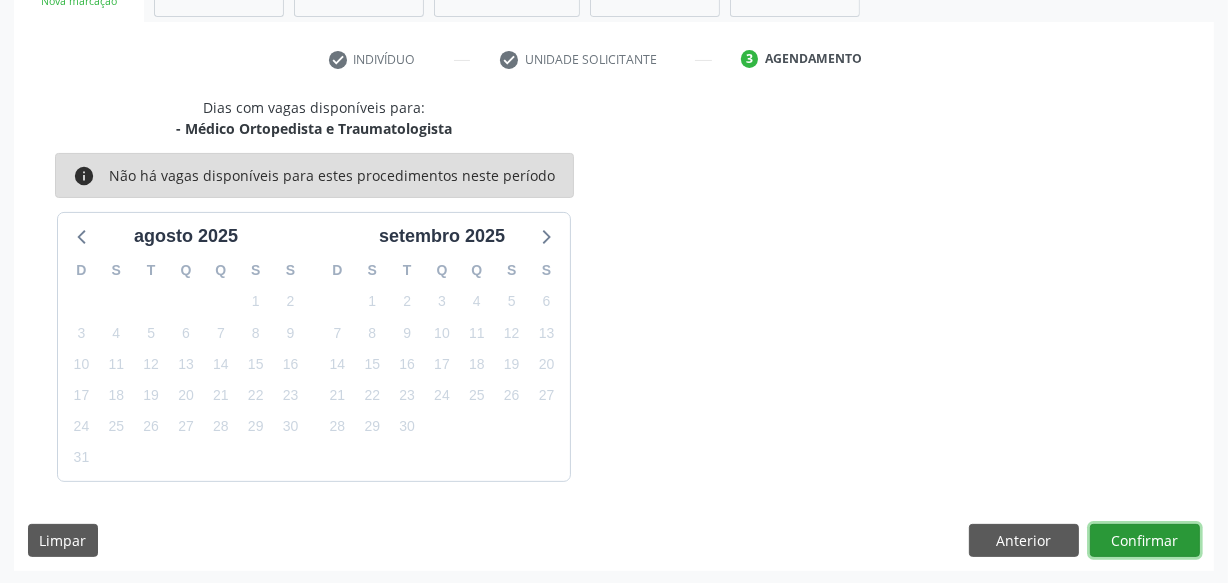 click on "Confirmar" at bounding box center (1145, 541) 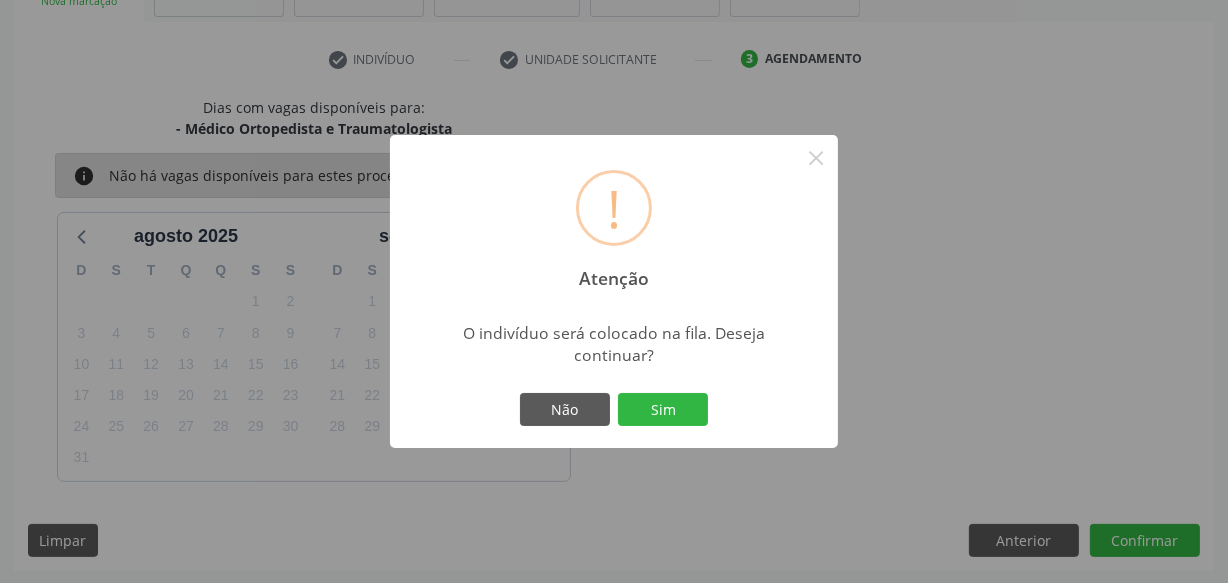 click on "Sim" at bounding box center [663, 410] 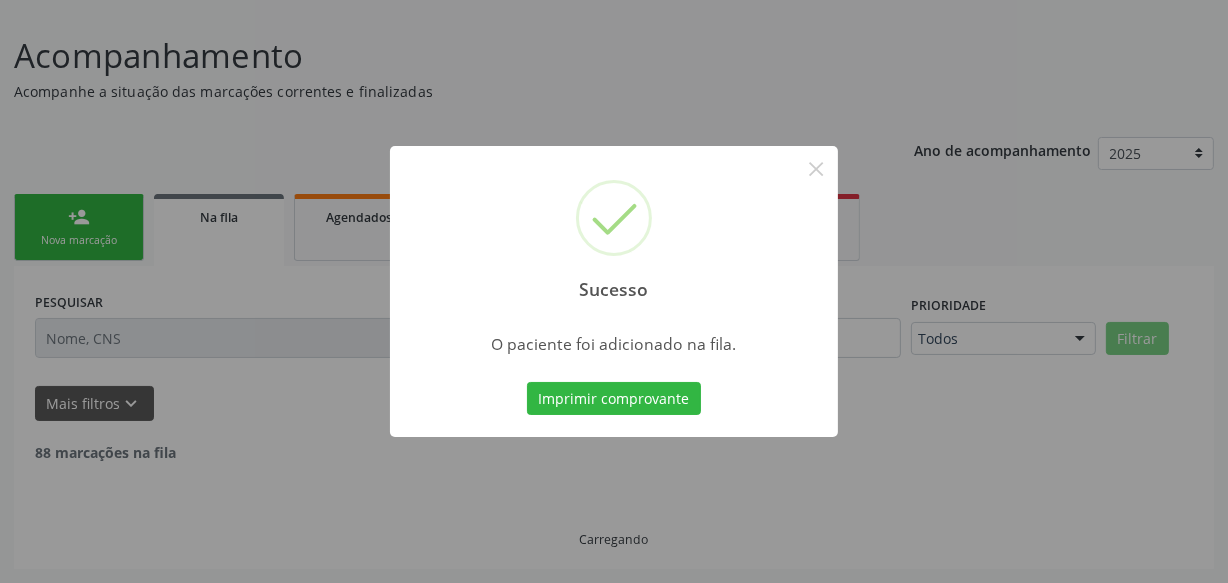scroll, scrollTop: 110, scrollLeft: 0, axis: vertical 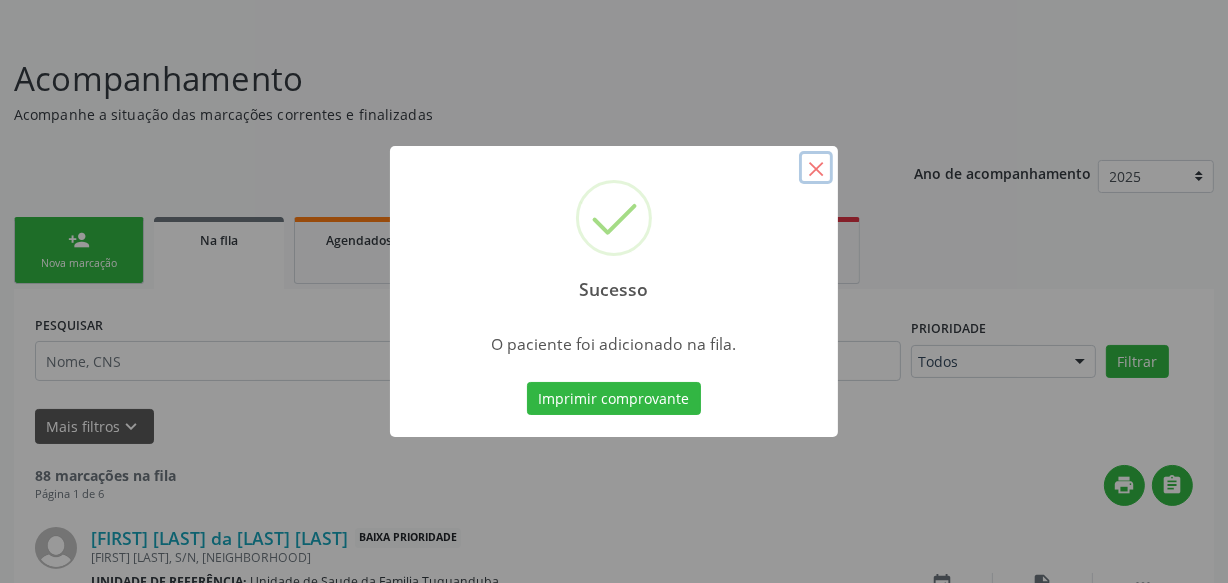 click on "×" at bounding box center (816, 168) 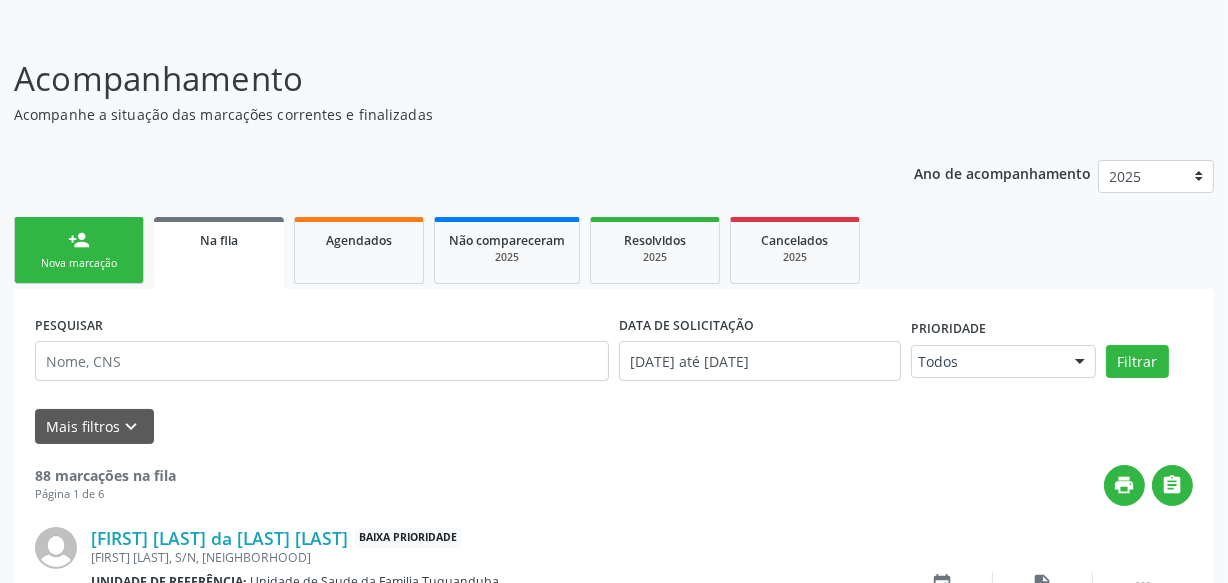 click on "Nova marcação" at bounding box center [79, 263] 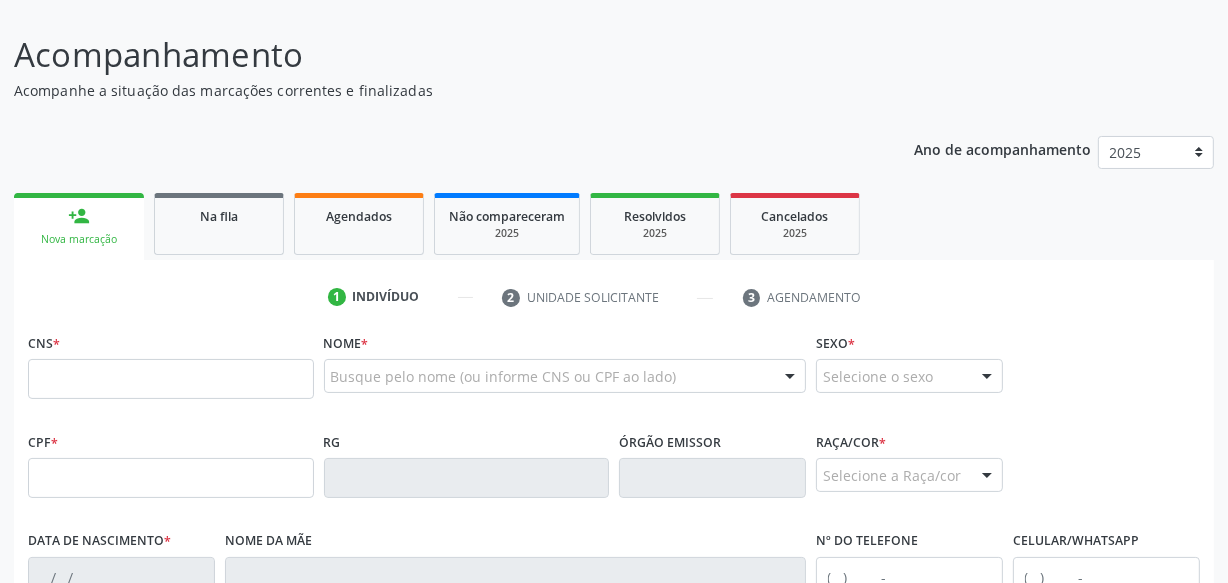scroll, scrollTop: 0, scrollLeft: 0, axis: both 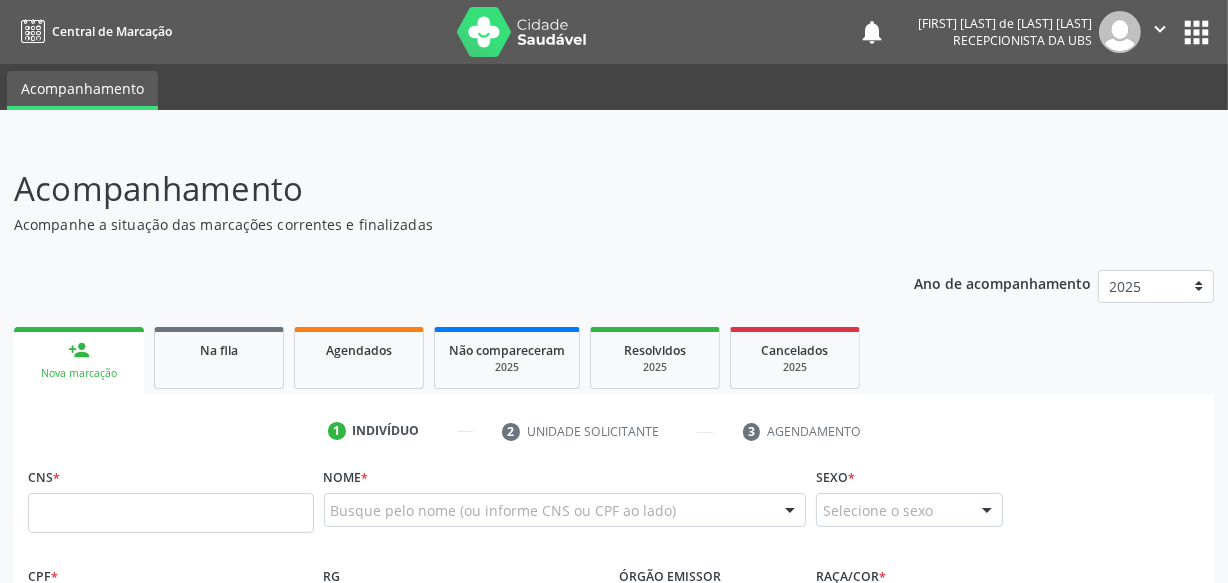 click on "" at bounding box center (1160, 29) 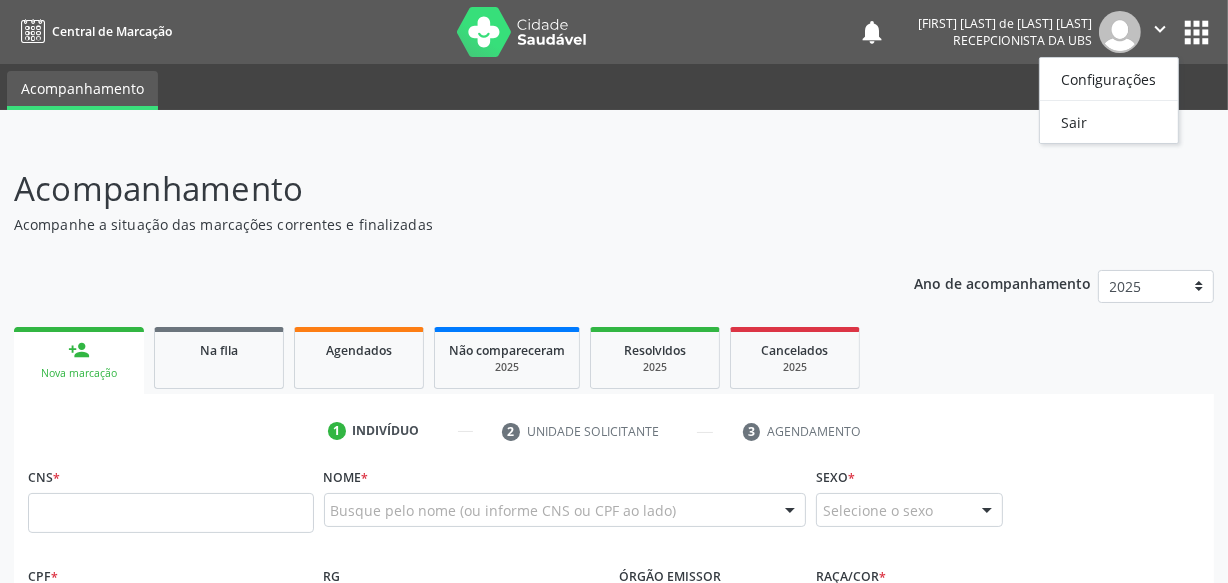 click on "Configurações
Sair" at bounding box center (1109, 100) 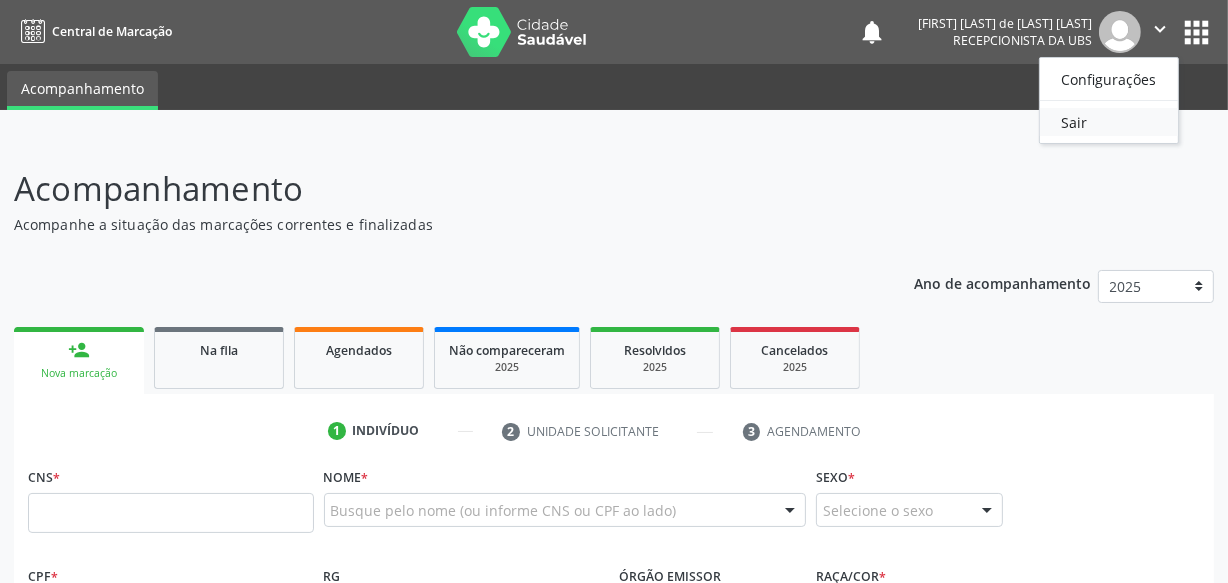 click on "Sair" at bounding box center (1109, 122) 